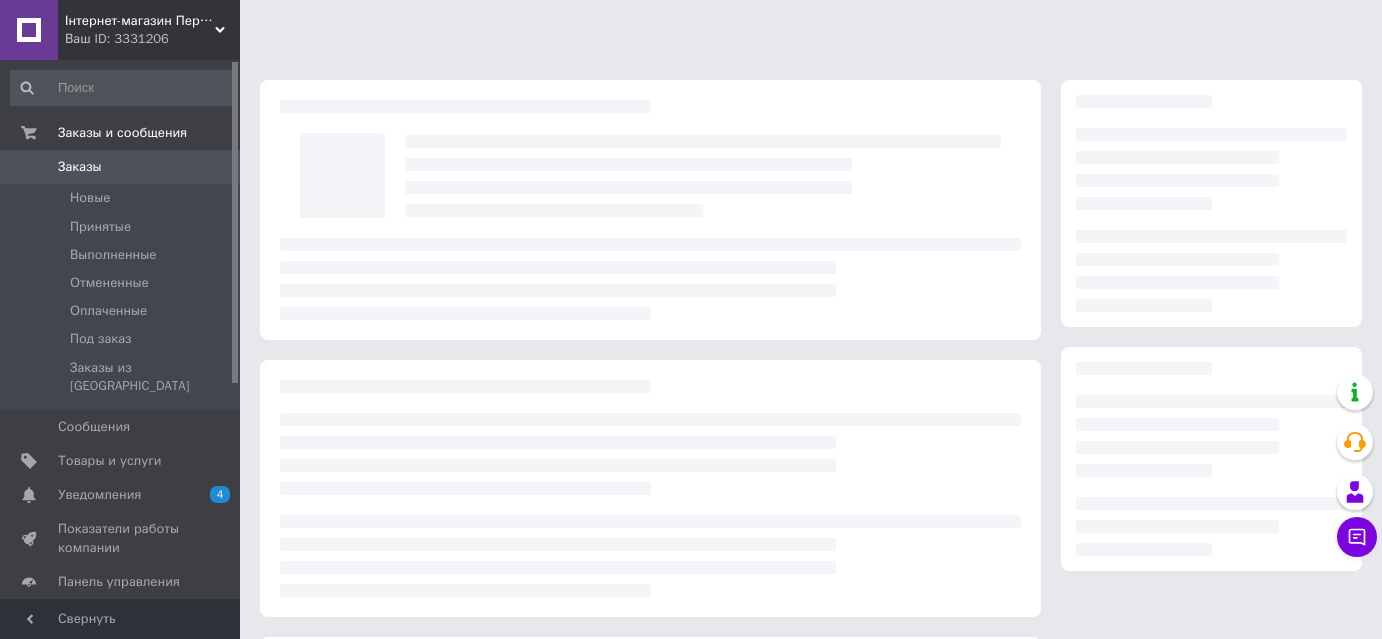 scroll, scrollTop: 0, scrollLeft: 0, axis: both 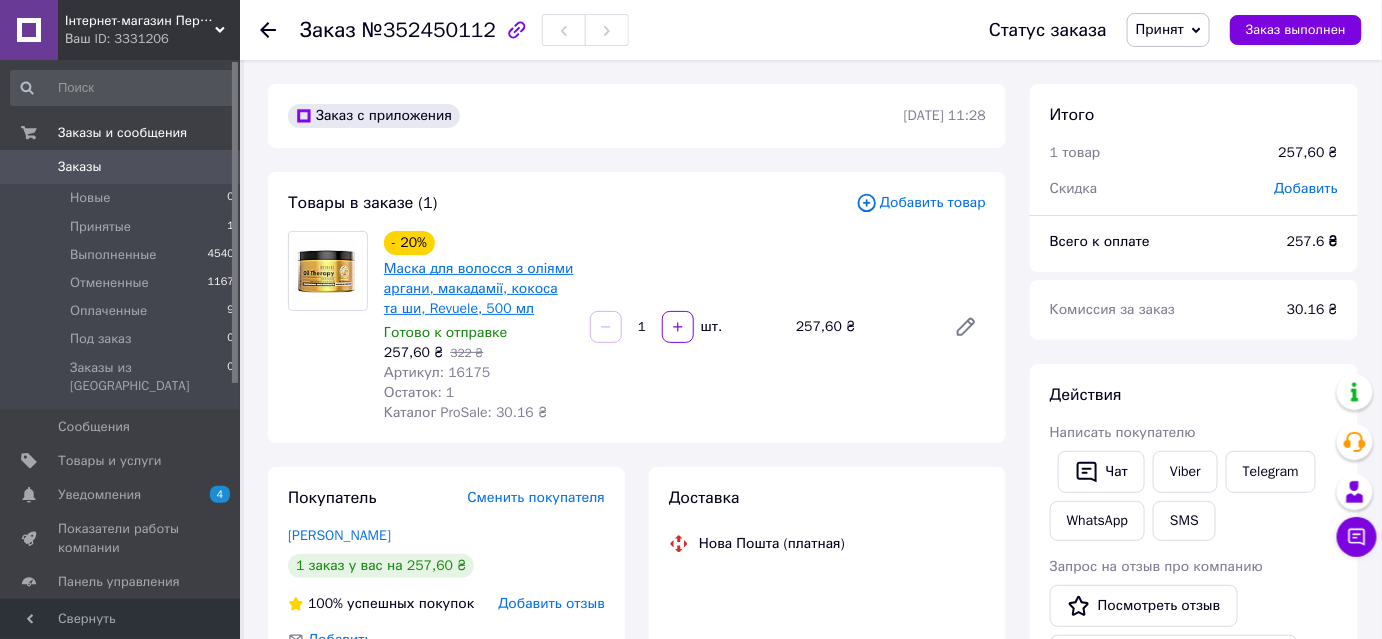 click on "Маска для волосся з оліями аргани, макадамії, кокоса та ши, Revuele, 500 мл" at bounding box center (479, 288) 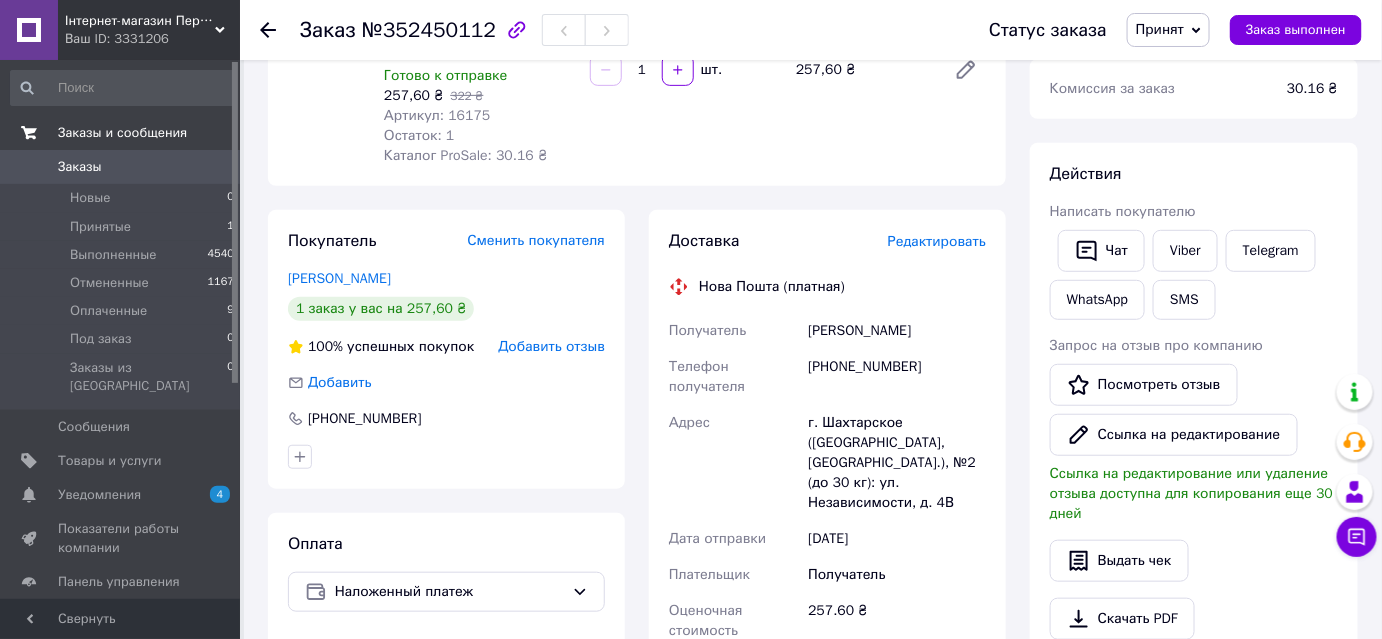 scroll, scrollTop: 181, scrollLeft: 0, axis: vertical 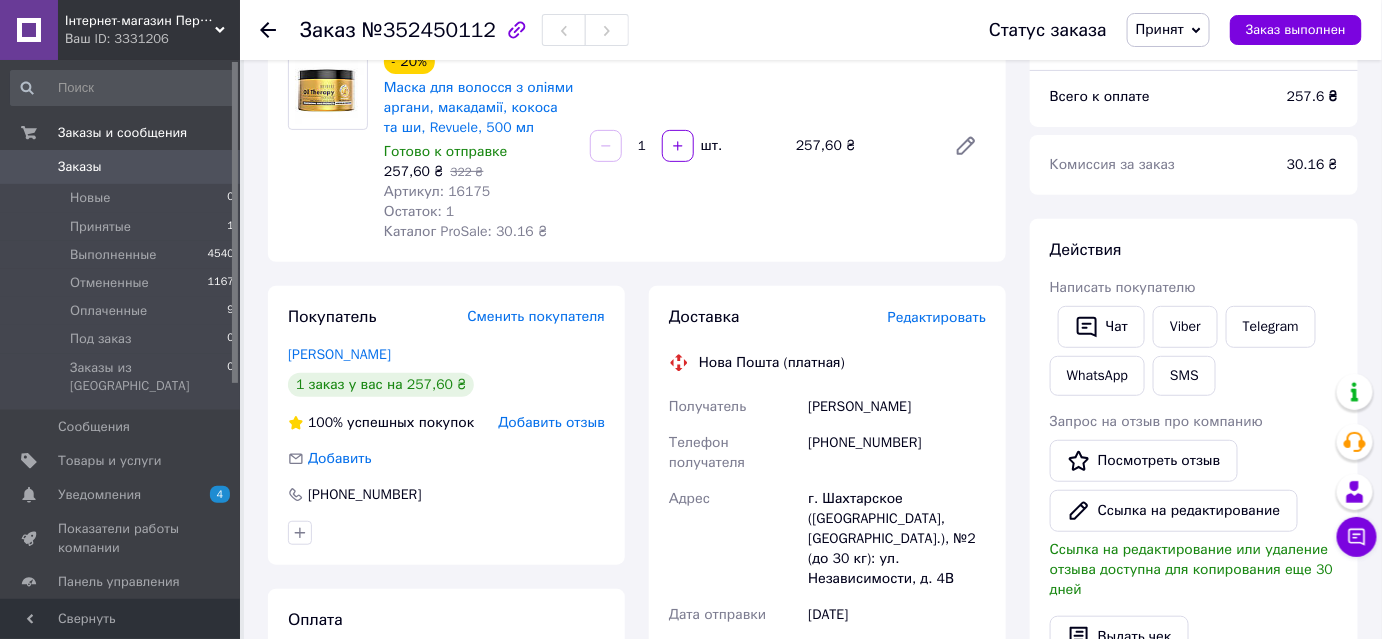 click on "Заказы 0" at bounding box center (123, 167) 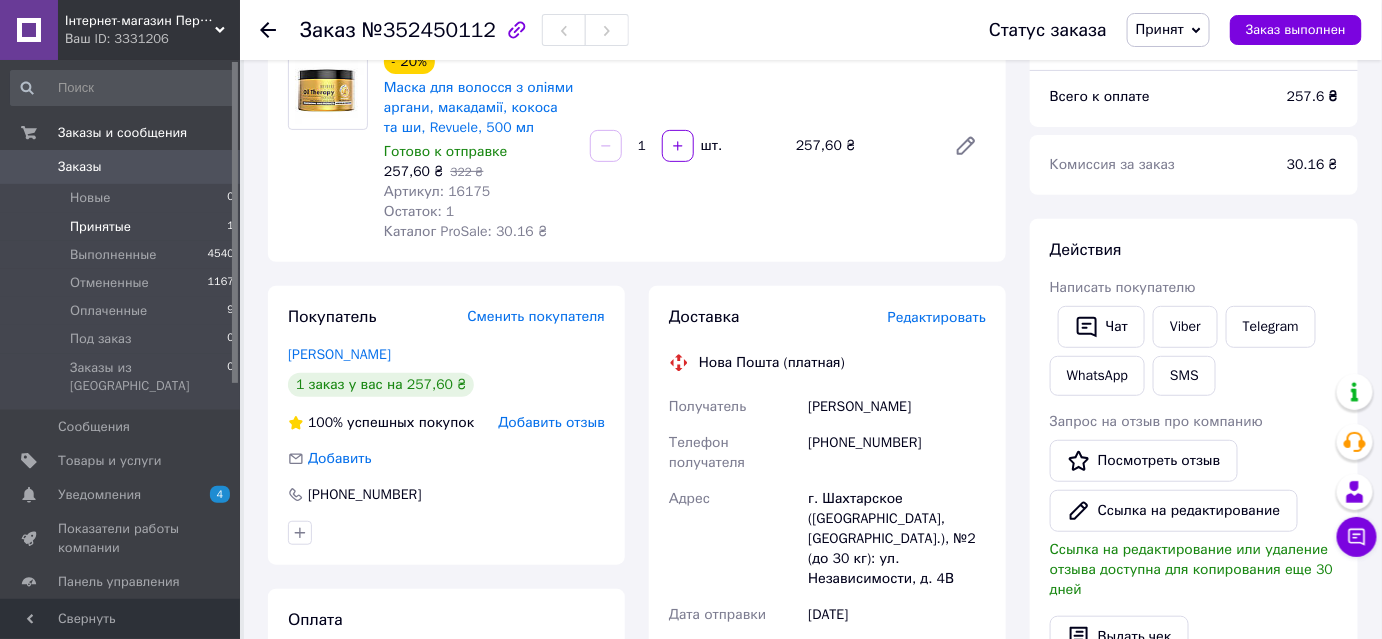 scroll, scrollTop: 0, scrollLeft: 0, axis: both 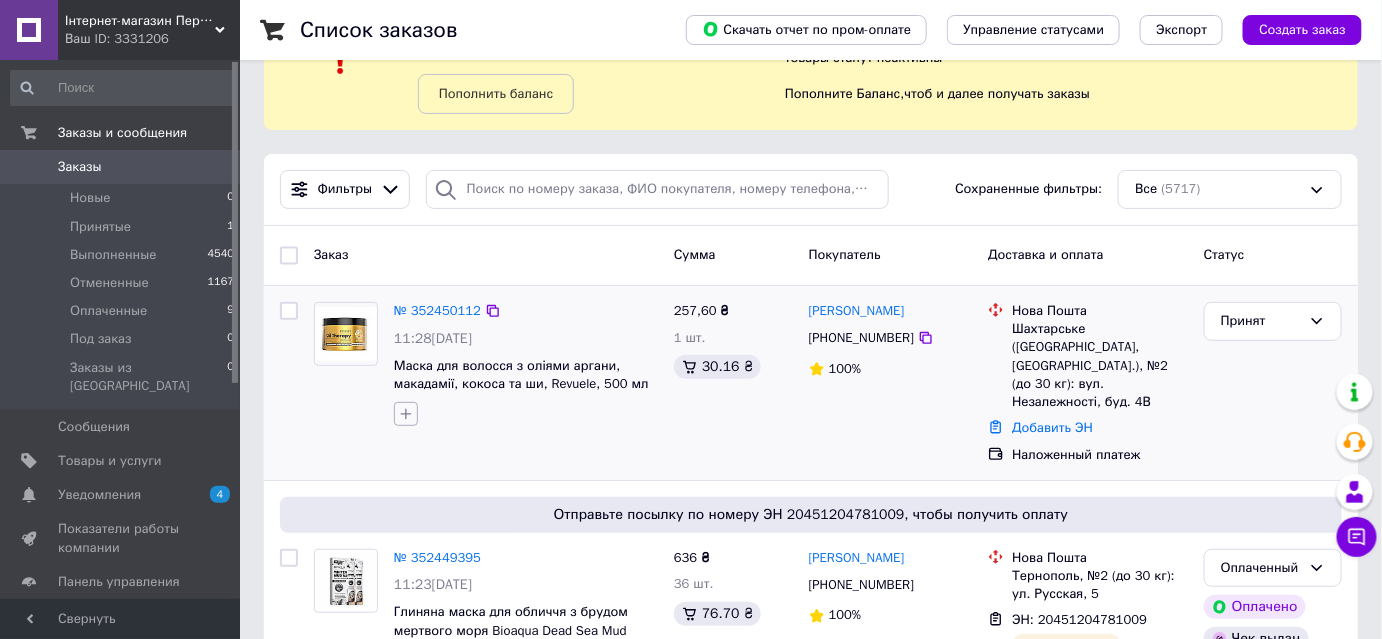 click 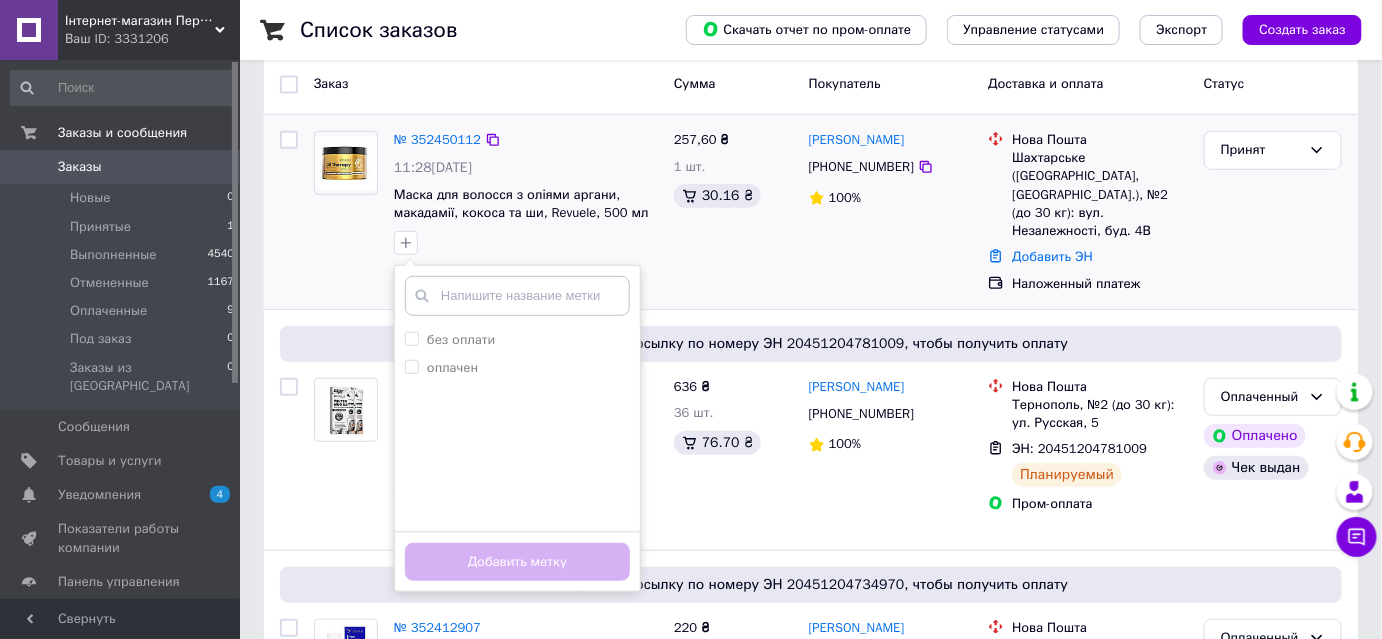 scroll, scrollTop: 272, scrollLeft: 0, axis: vertical 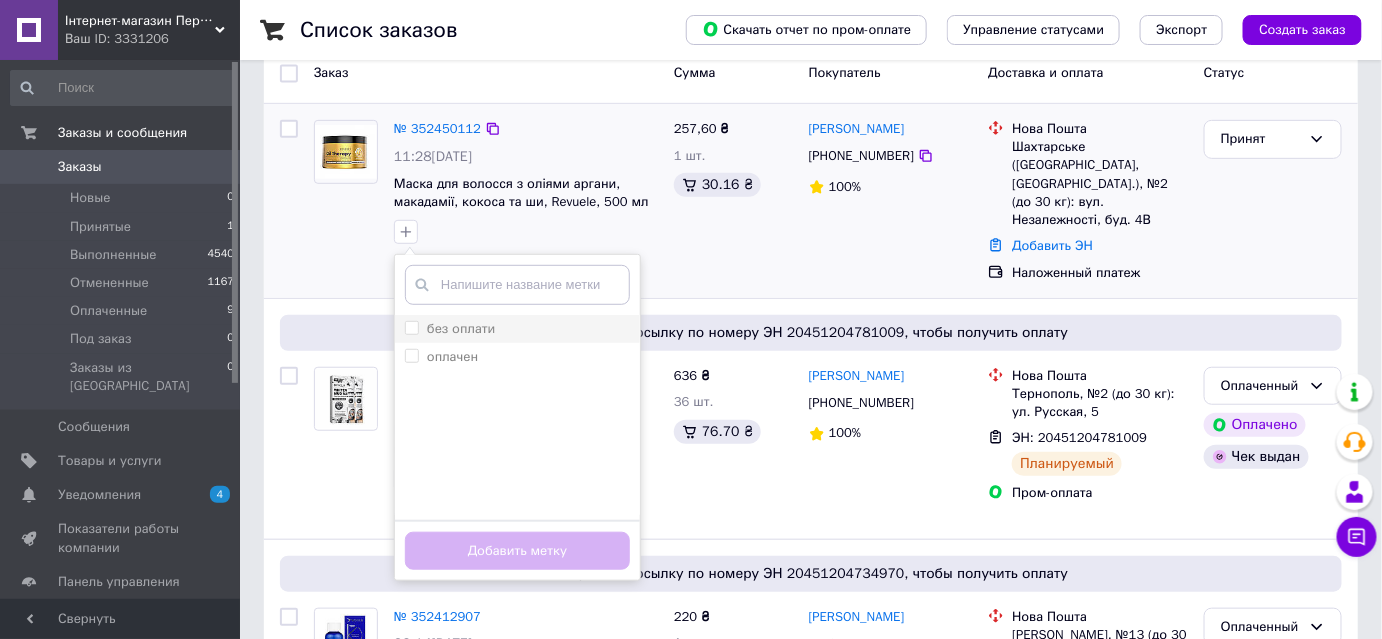 click on "без оплати" at bounding box center (411, 327) 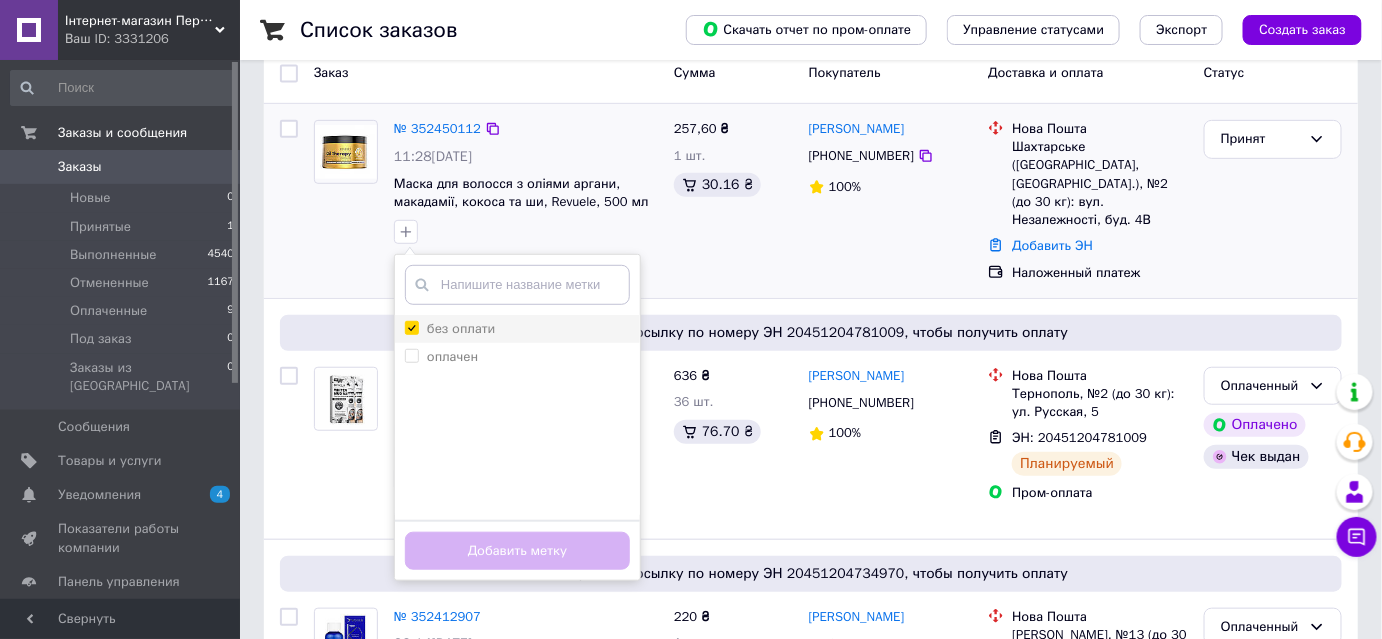 checkbox on "true" 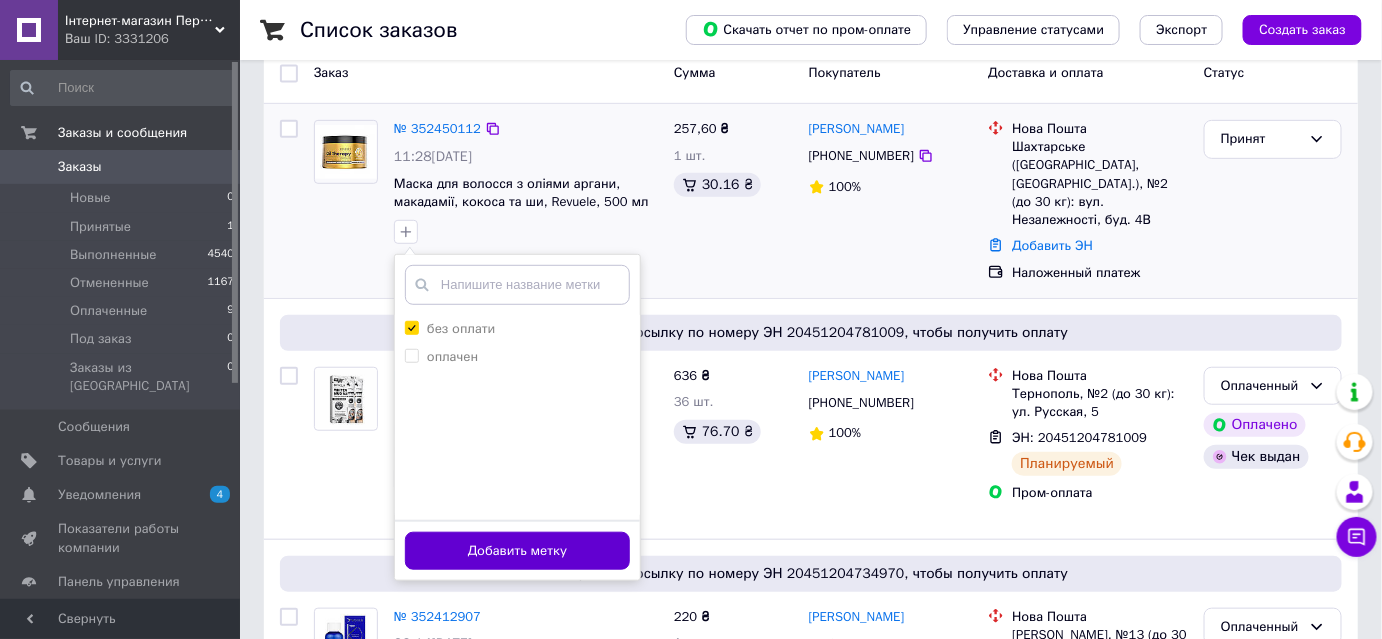click on "Добавить метку" at bounding box center [517, 551] 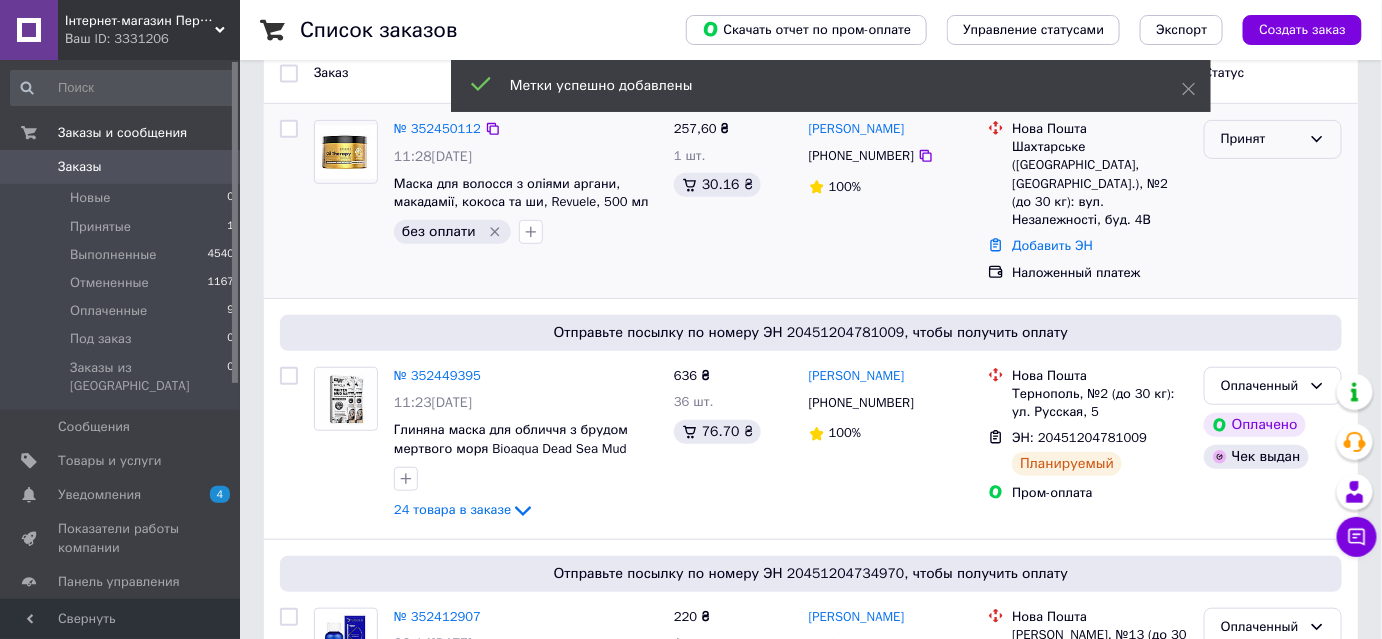 click on "Принят" at bounding box center (1261, 139) 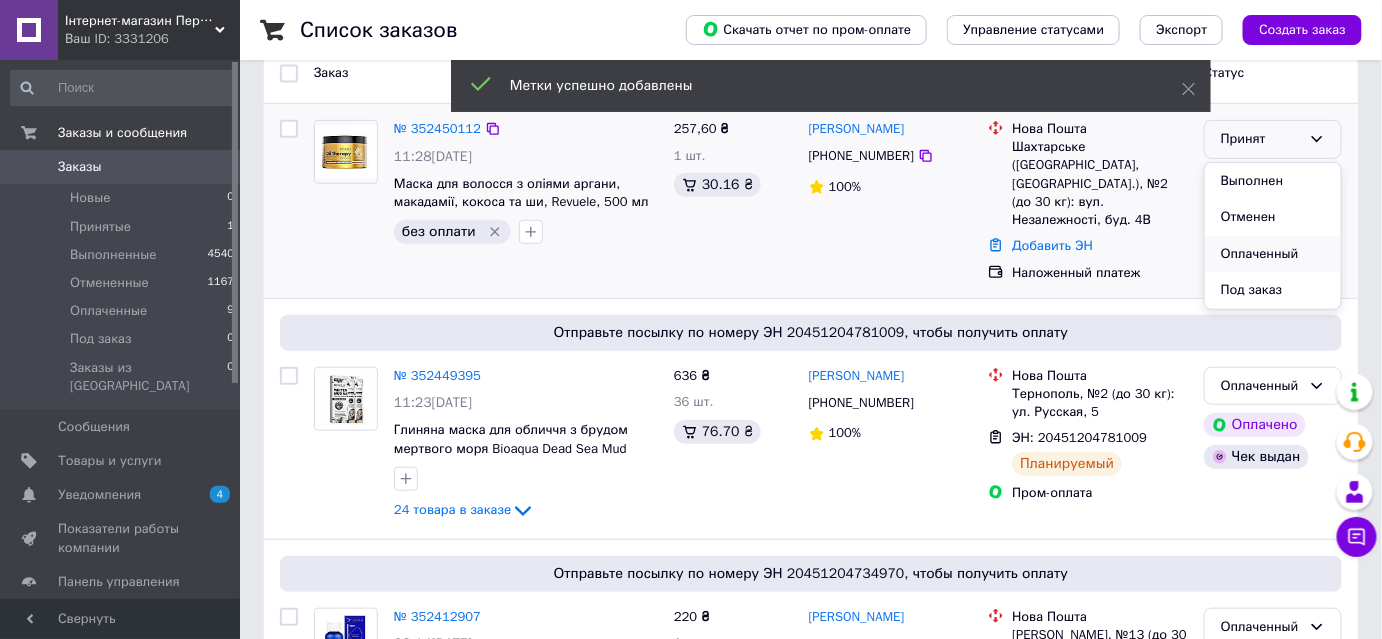 click on "Оплаченный" at bounding box center (1273, 254) 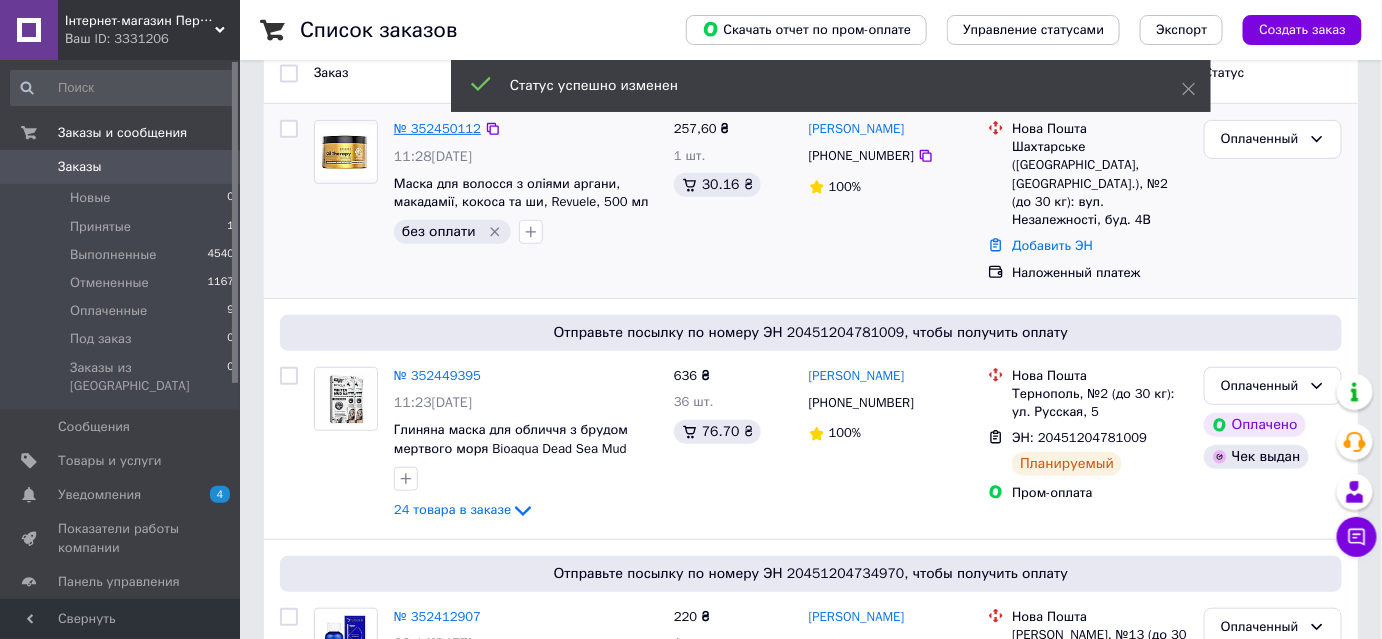 click on "№ 352450112" at bounding box center (437, 128) 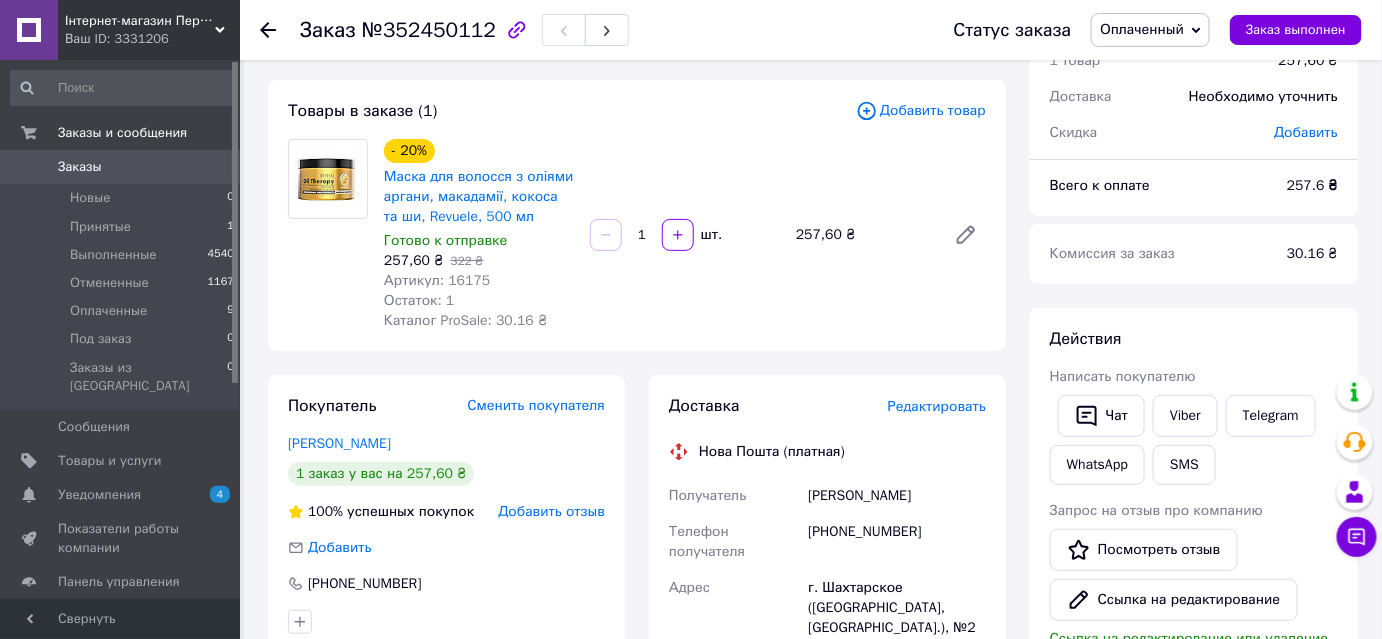 scroll, scrollTop: 363, scrollLeft: 0, axis: vertical 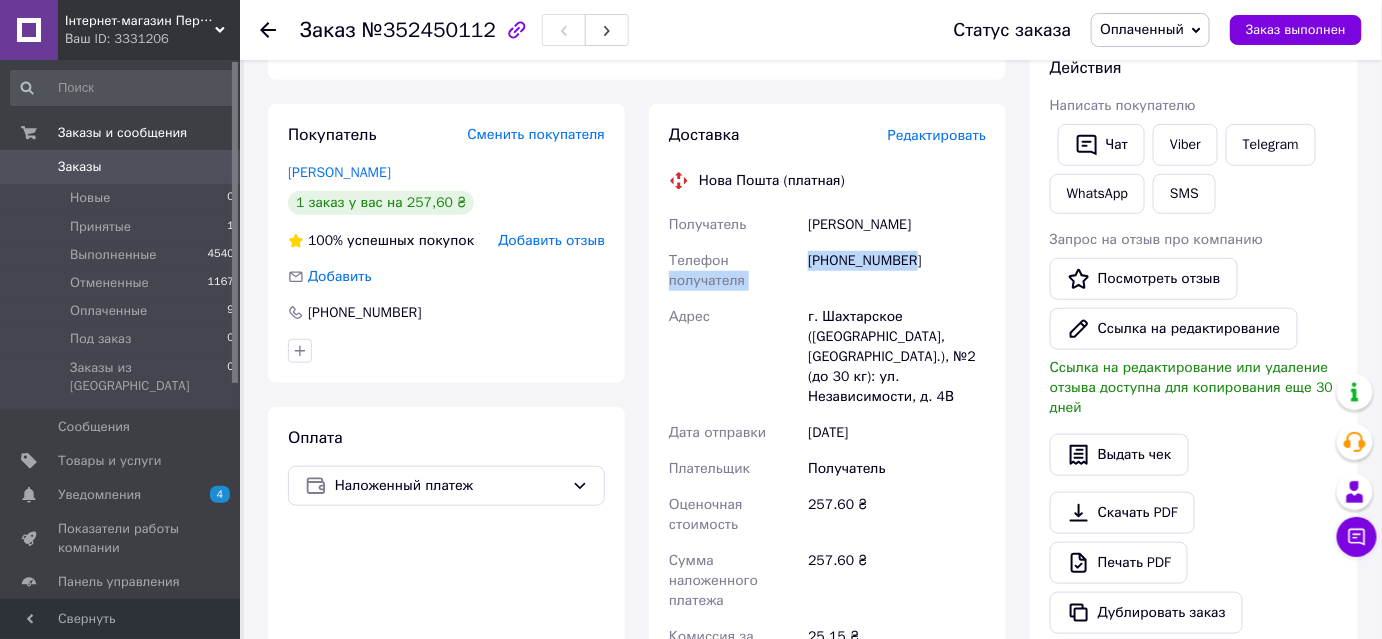 drag, startPoint x: 802, startPoint y: 254, endPoint x: 931, endPoint y: 266, distance: 129.55693 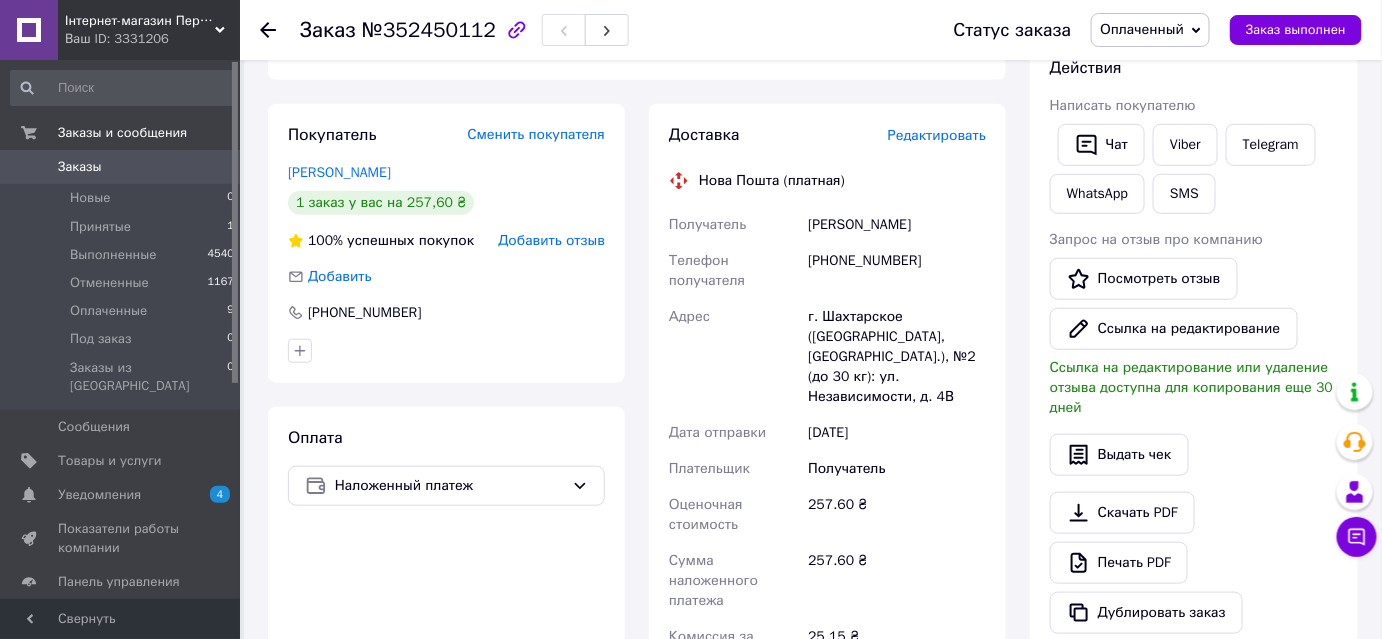 click on "г. Шахтарское ([GEOGRAPHIC_DATA], [GEOGRAPHIC_DATA].), №2 (до 30 кг): ул. Независимости, д. 4В" at bounding box center (897, 357) 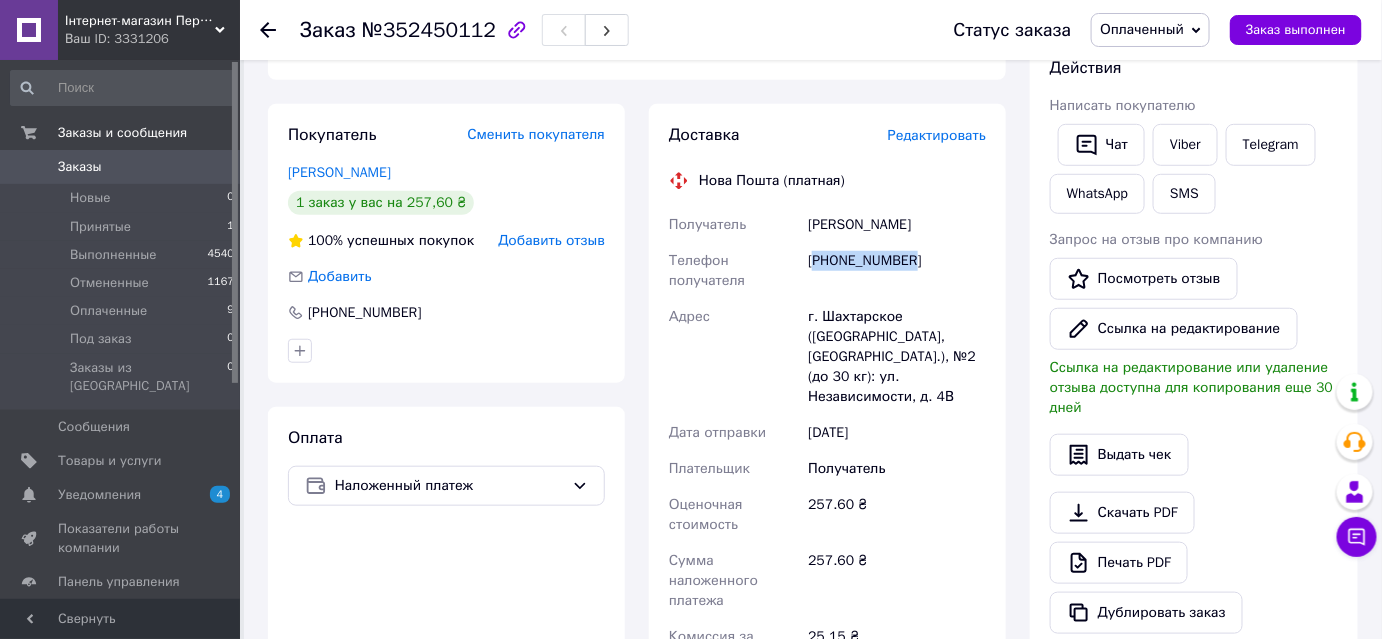 drag, startPoint x: 813, startPoint y: 263, endPoint x: 915, endPoint y: 258, distance: 102.122475 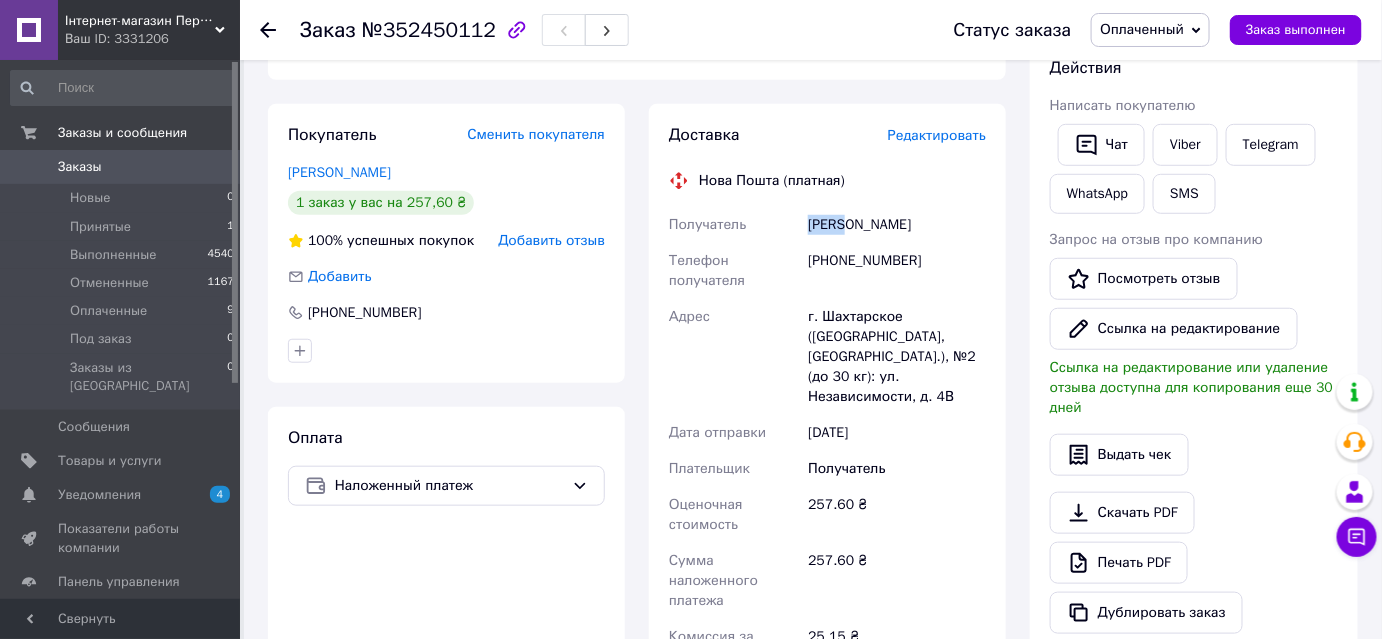 drag, startPoint x: 849, startPoint y: 220, endPoint x: 789, endPoint y: 219, distance: 60.00833 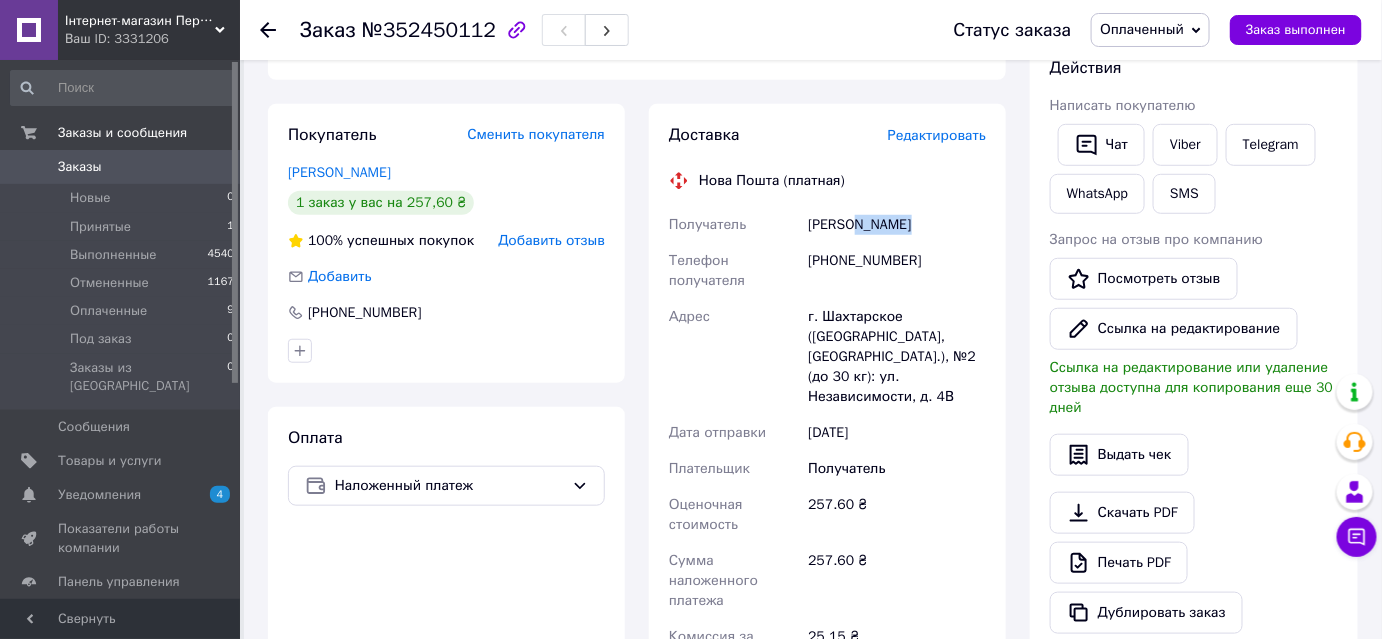drag, startPoint x: 917, startPoint y: 215, endPoint x: 853, endPoint y: 223, distance: 64.49806 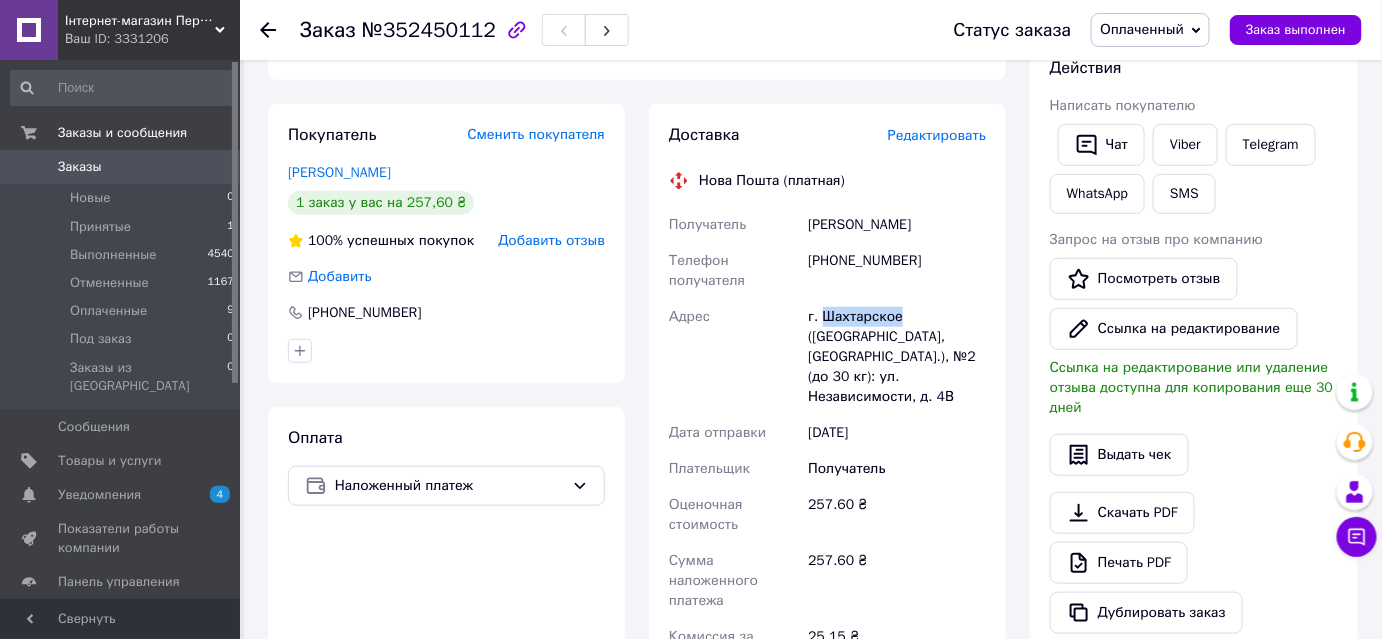 copy on "Шахтарское" 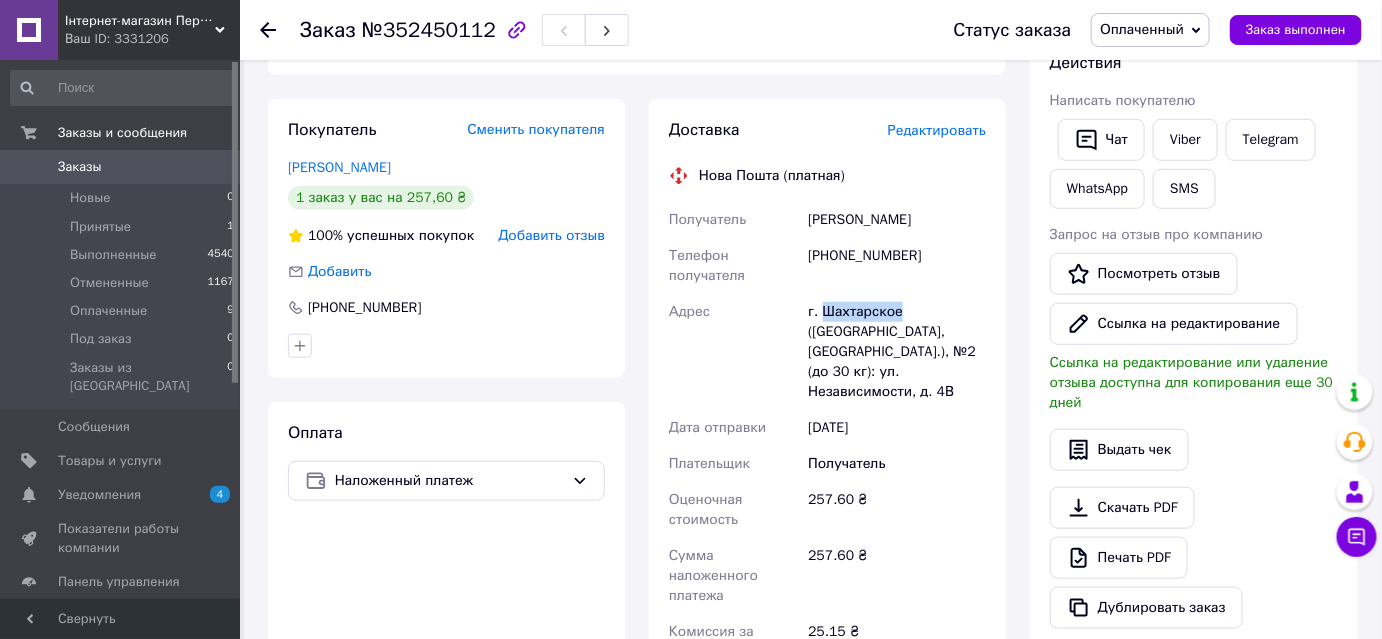 scroll, scrollTop: 727, scrollLeft: 0, axis: vertical 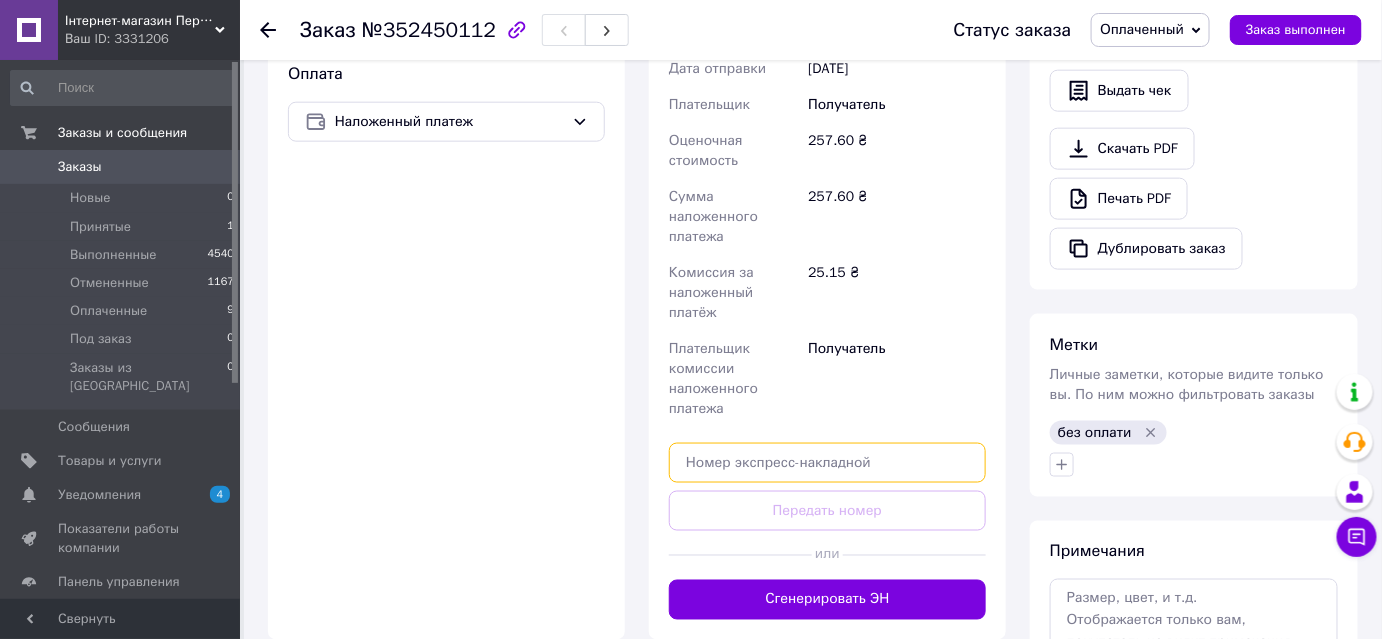 click at bounding box center [827, 463] 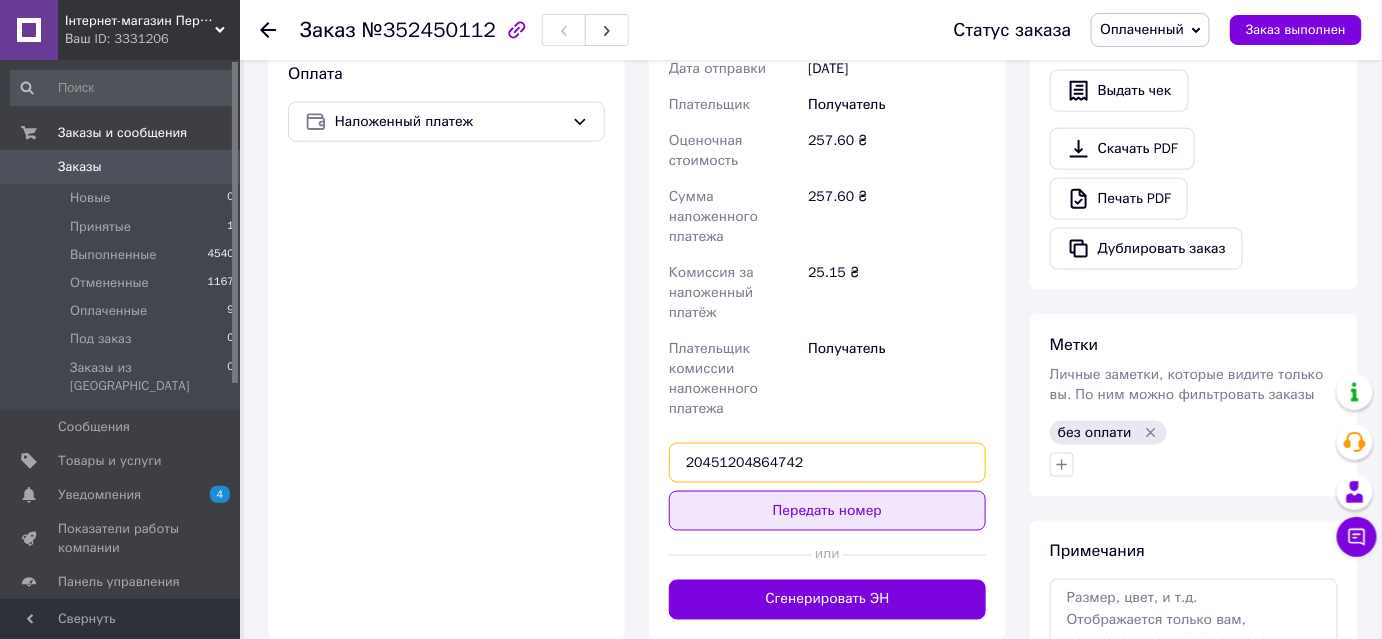type on "20451204864742" 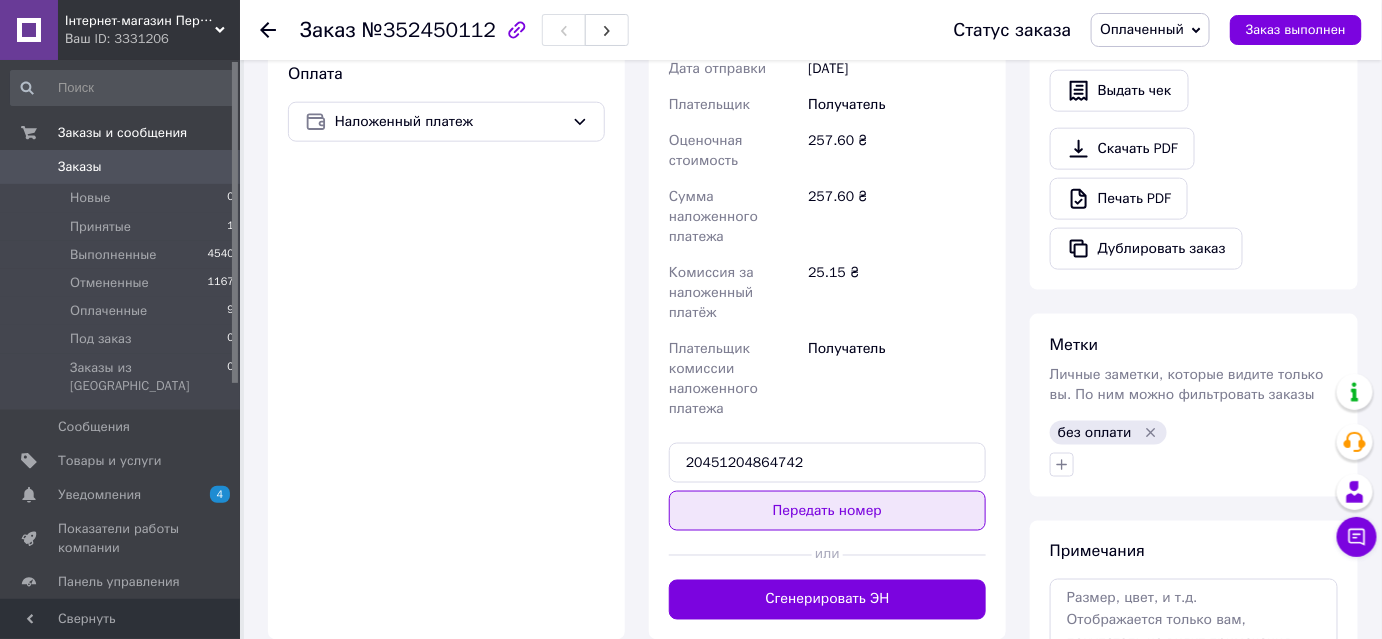 click on "Передать номер" at bounding box center (827, 511) 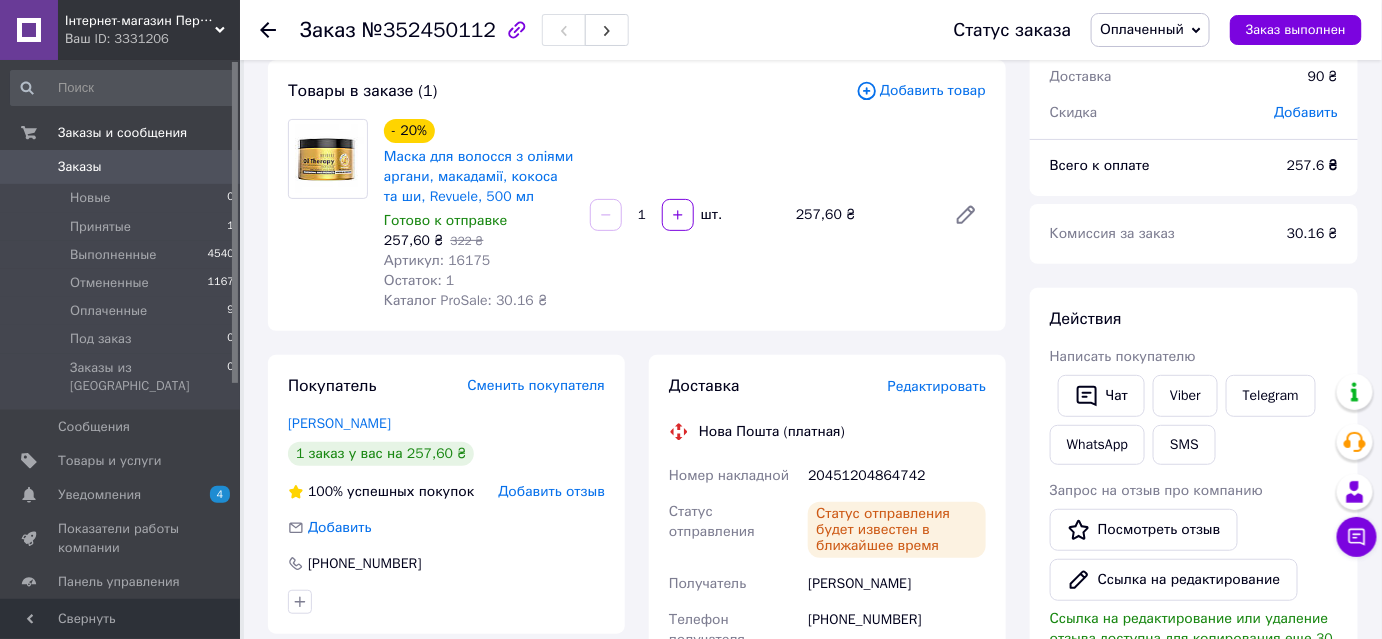 scroll, scrollTop: 0, scrollLeft: 0, axis: both 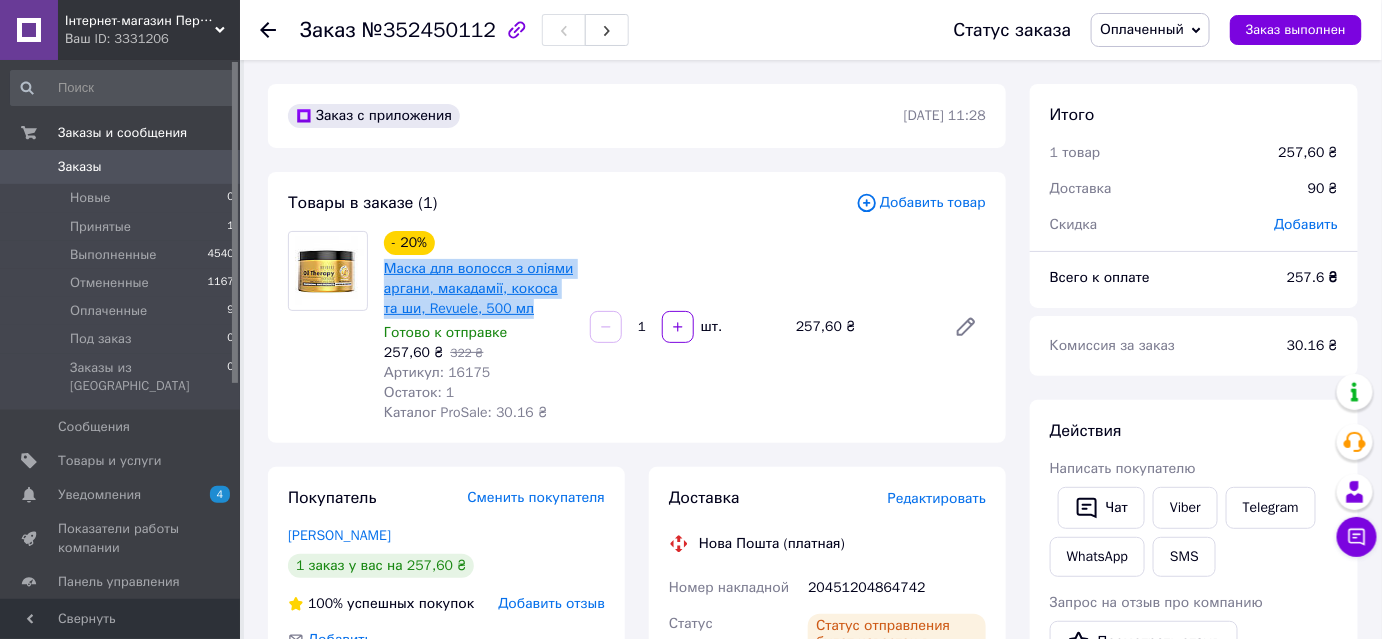 drag, startPoint x: 380, startPoint y: 265, endPoint x: 505, endPoint y: 308, distance: 132.18925 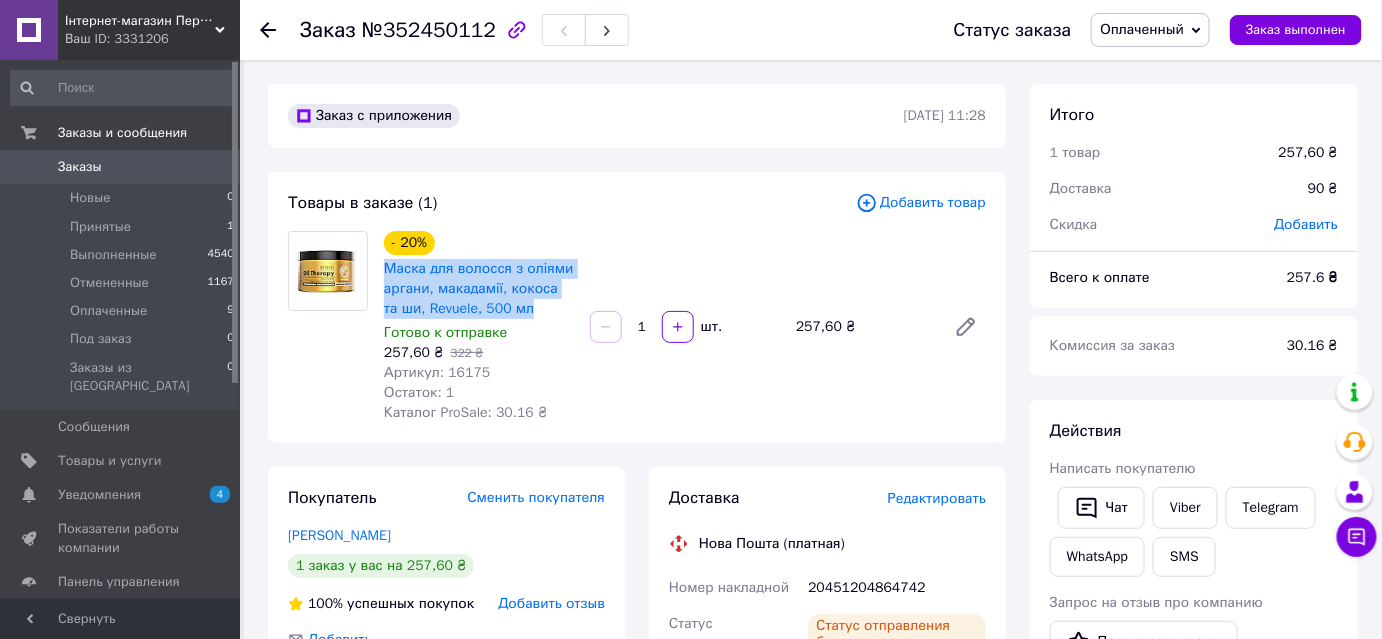 copy on "Маска для волосся з оліями аргани, макадамії, кокоса та ши, Revuele, 500 мл" 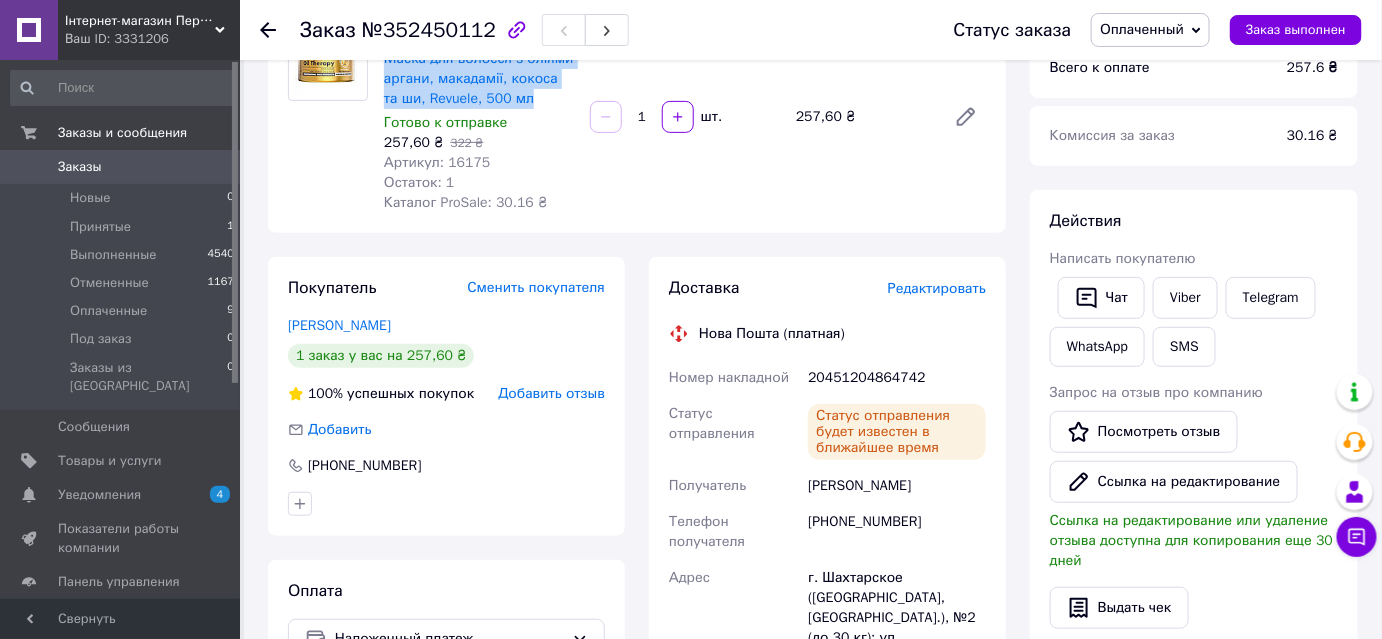 scroll, scrollTop: 363, scrollLeft: 0, axis: vertical 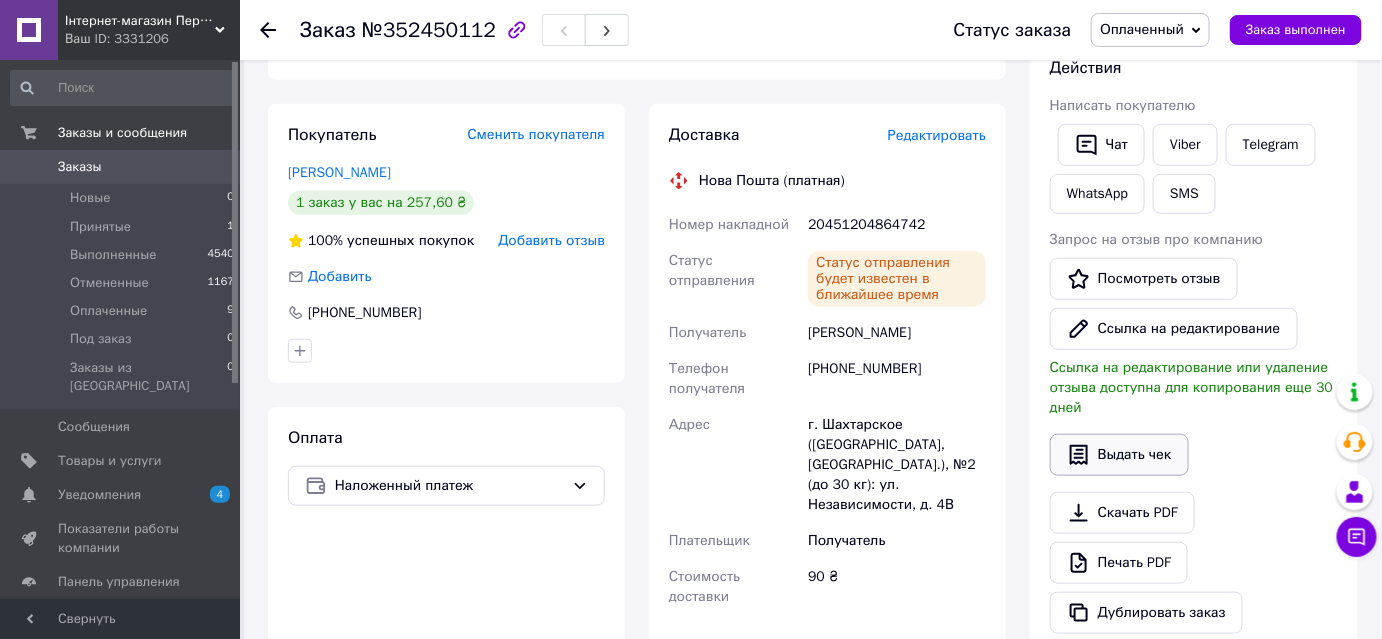 click on "Выдать чек" at bounding box center (1119, 455) 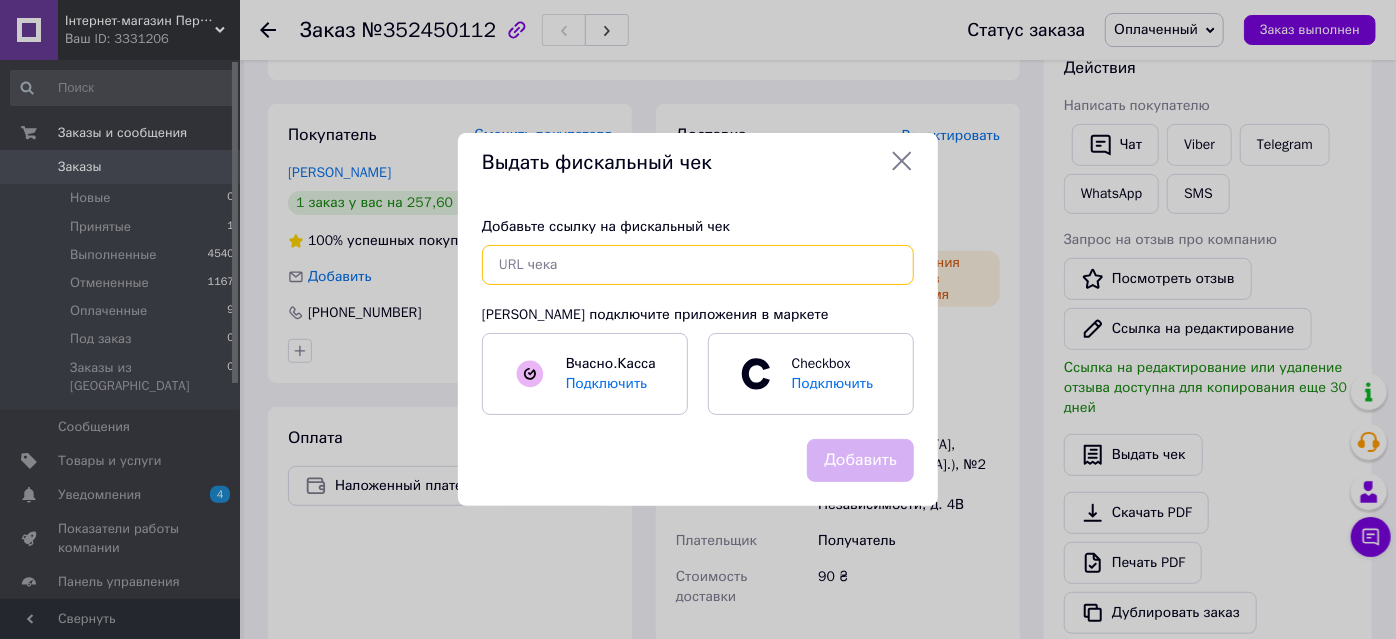 click at bounding box center [698, 265] 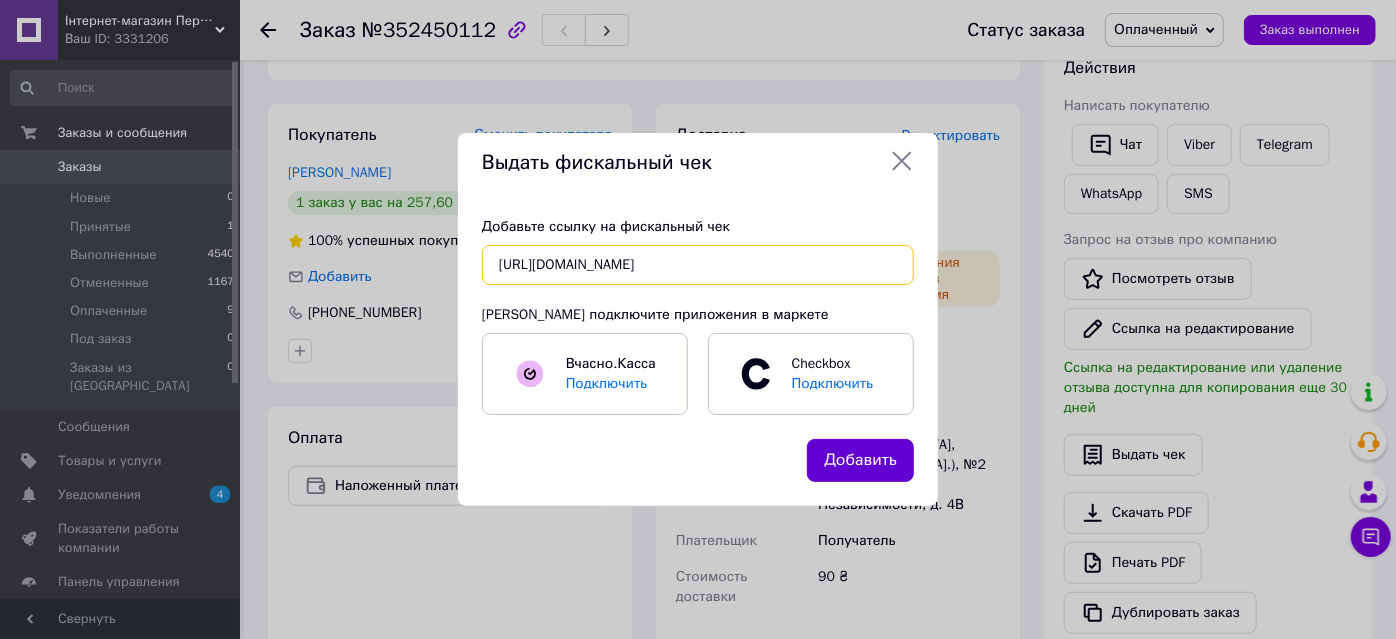 type on "[URL][DOMAIN_NAME]" 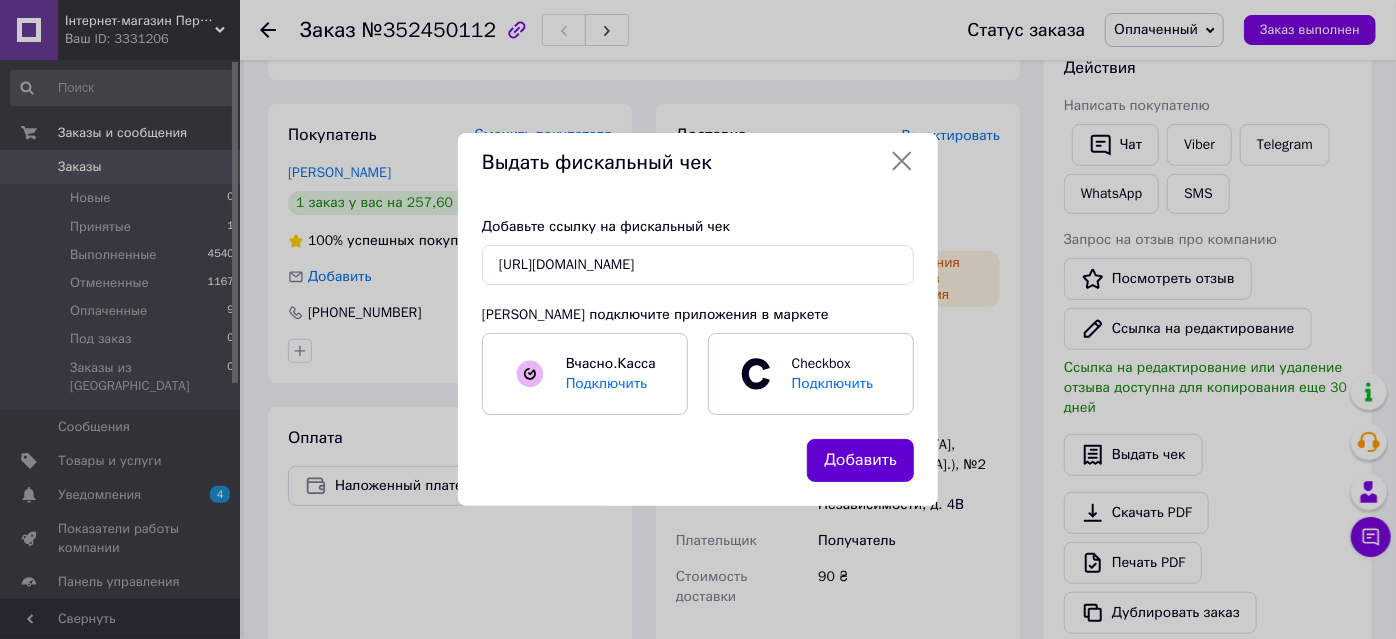 click on "Добавить" at bounding box center [860, 460] 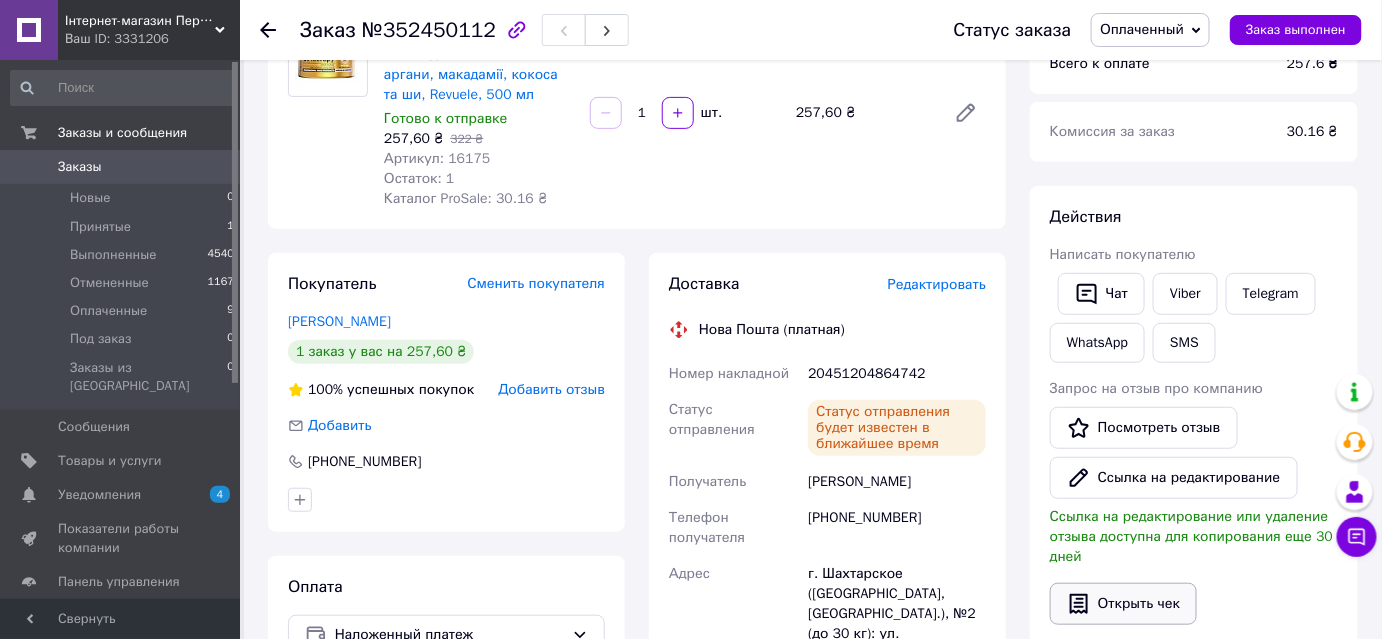 scroll, scrollTop: 363, scrollLeft: 0, axis: vertical 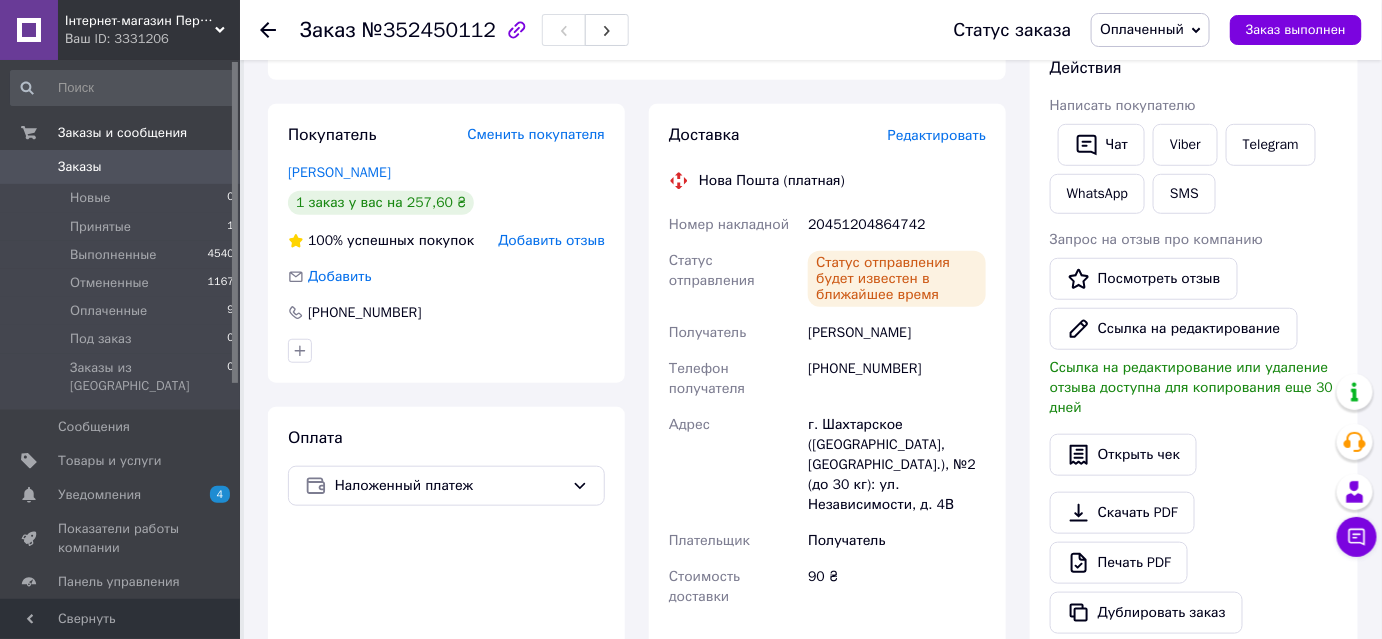 click on "Заказы 0" at bounding box center [123, 167] 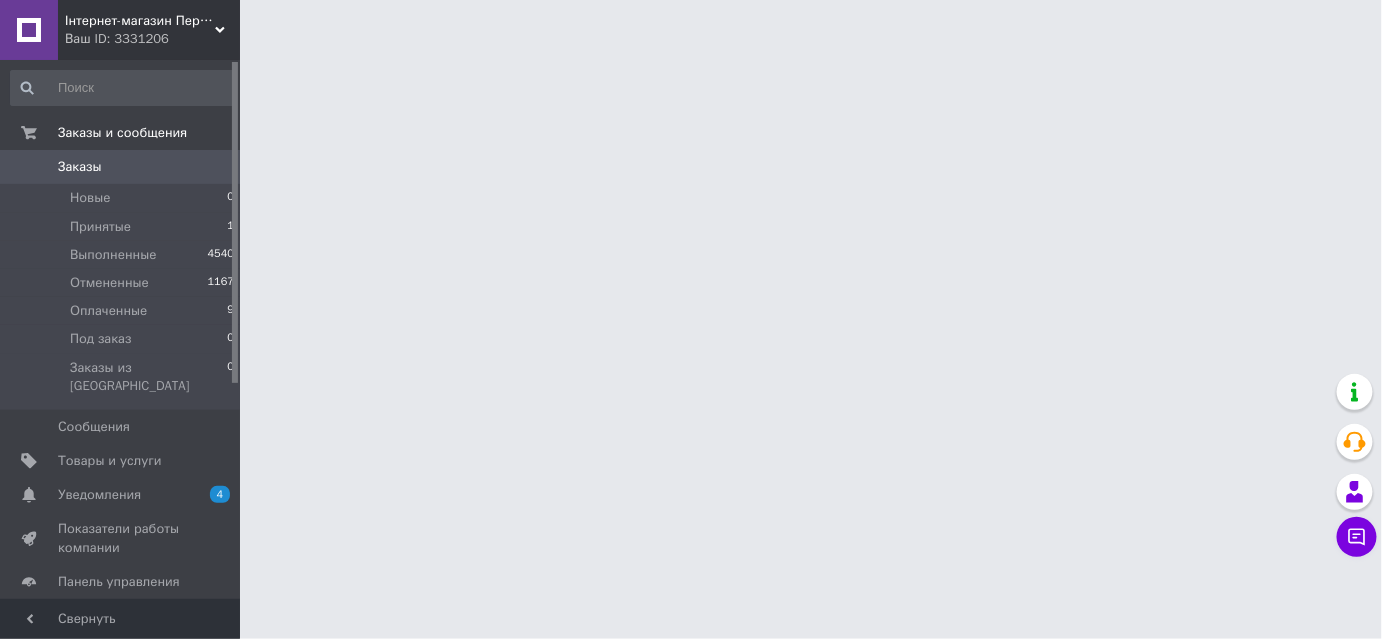 scroll, scrollTop: 0, scrollLeft: 0, axis: both 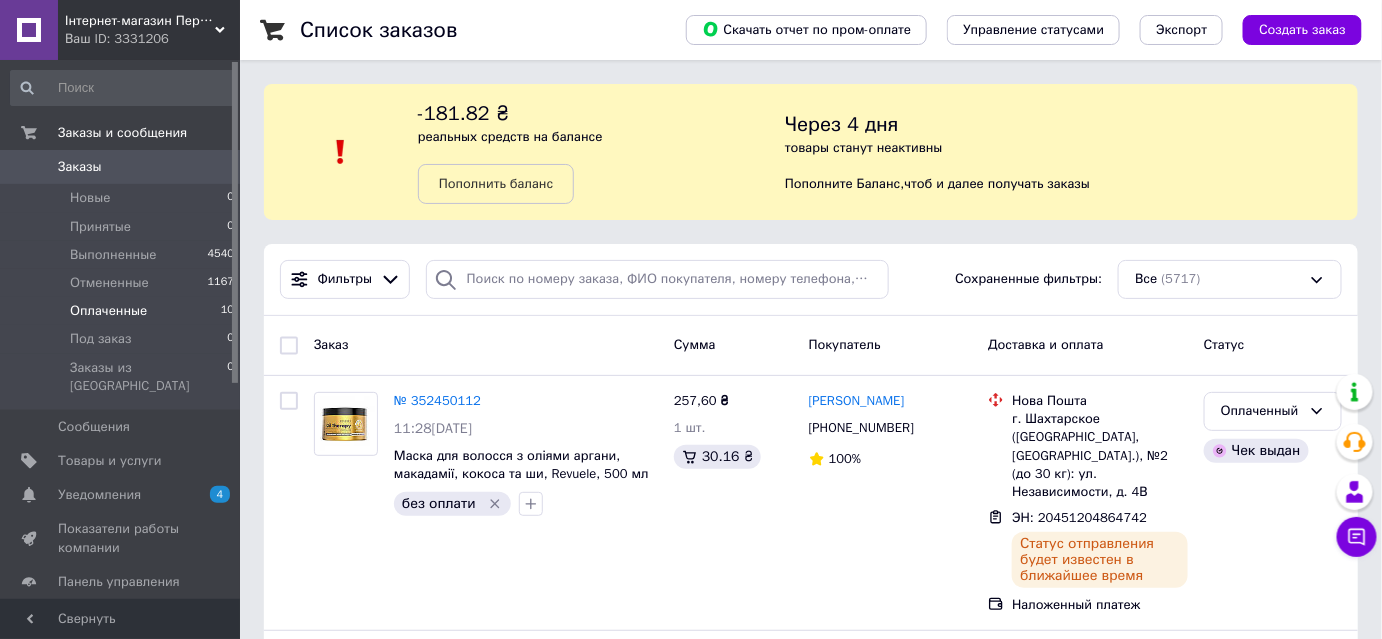 click on "Оплаченные 10" at bounding box center [123, 311] 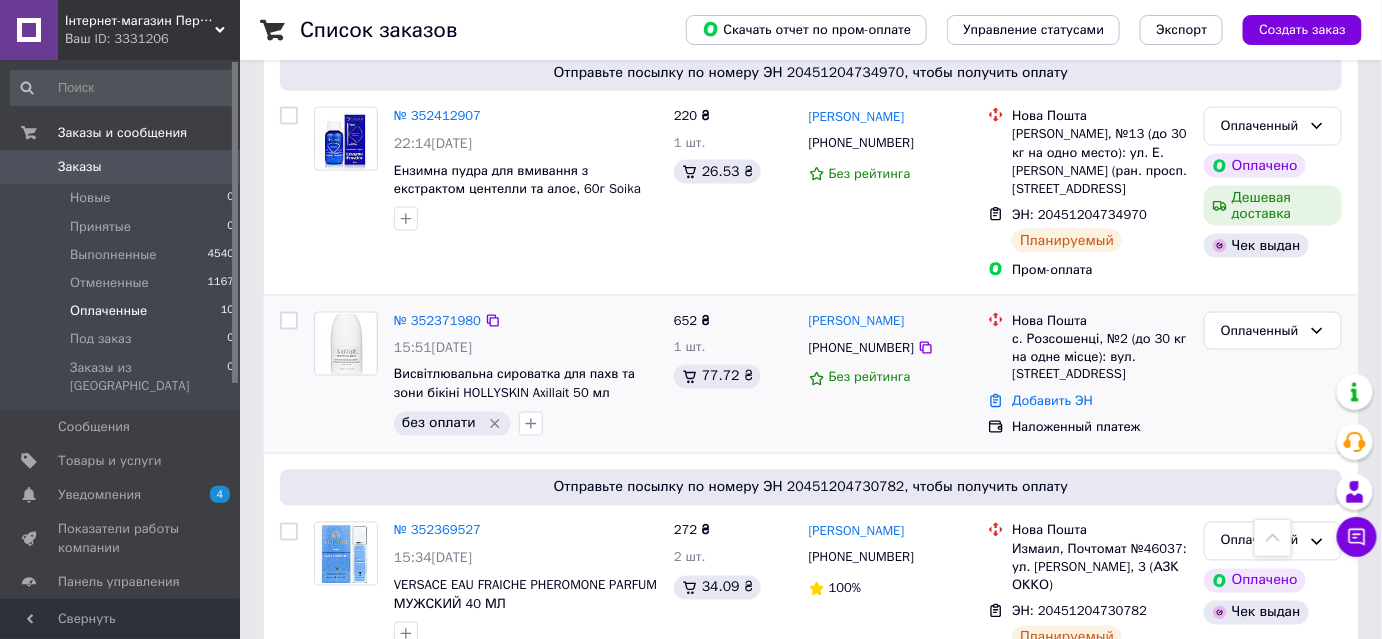 scroll, scrollTop: 909, scrollLeft: 0, axis: vertical 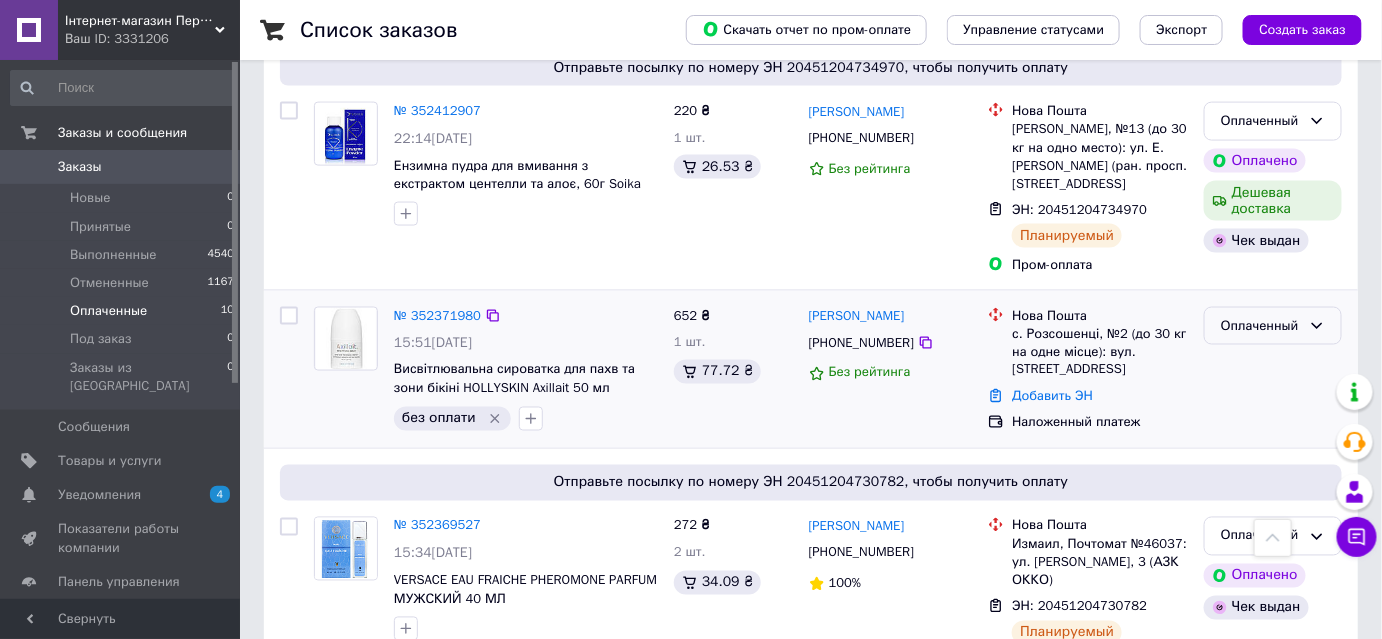 click on "Оплаченный" at bounding box center (1261, 326) 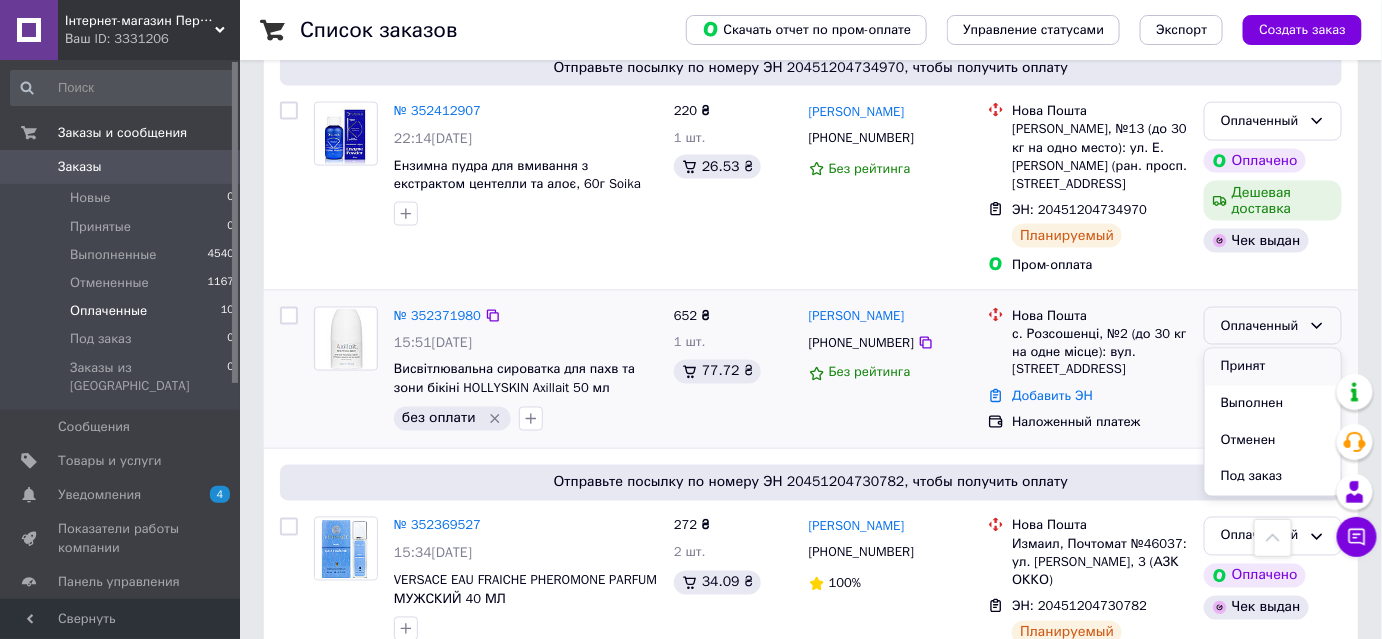 drag, startPoint x: 1259, startPoint y: 398, endPoint x: 1263, endPoint y: 376, distance: 22.36068 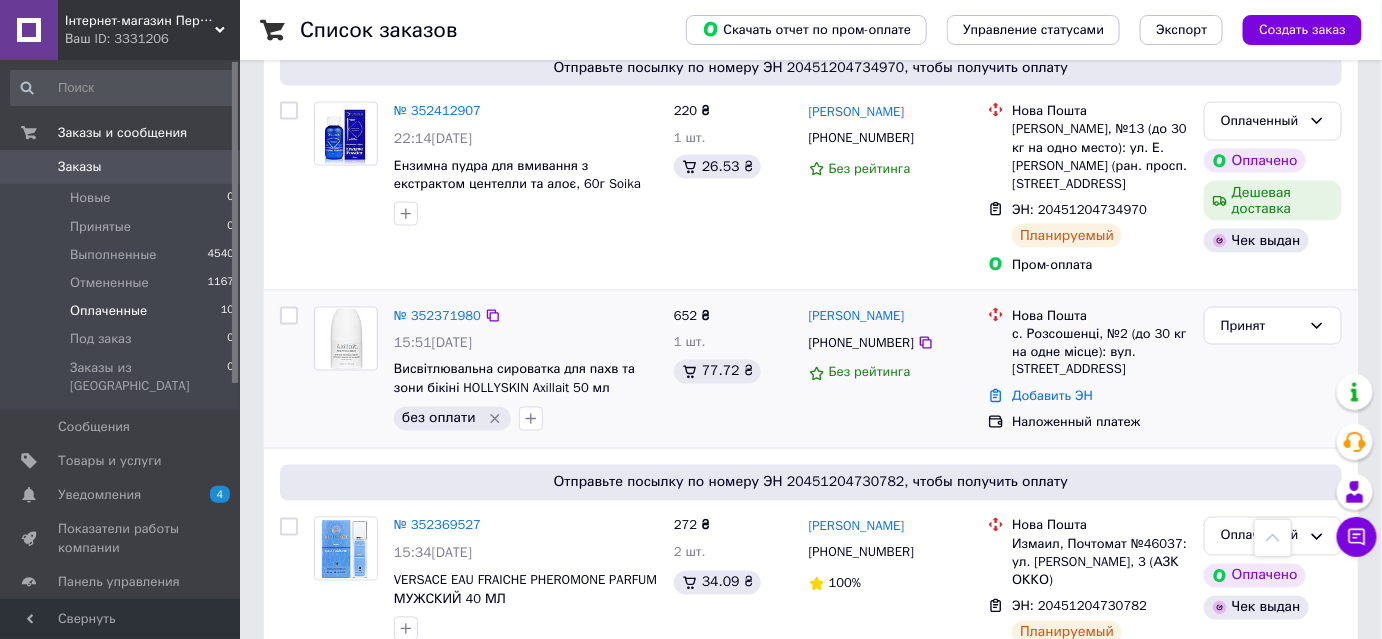 scroll, scrollTop: 1000, scrollLeft: 0, axis: vertical 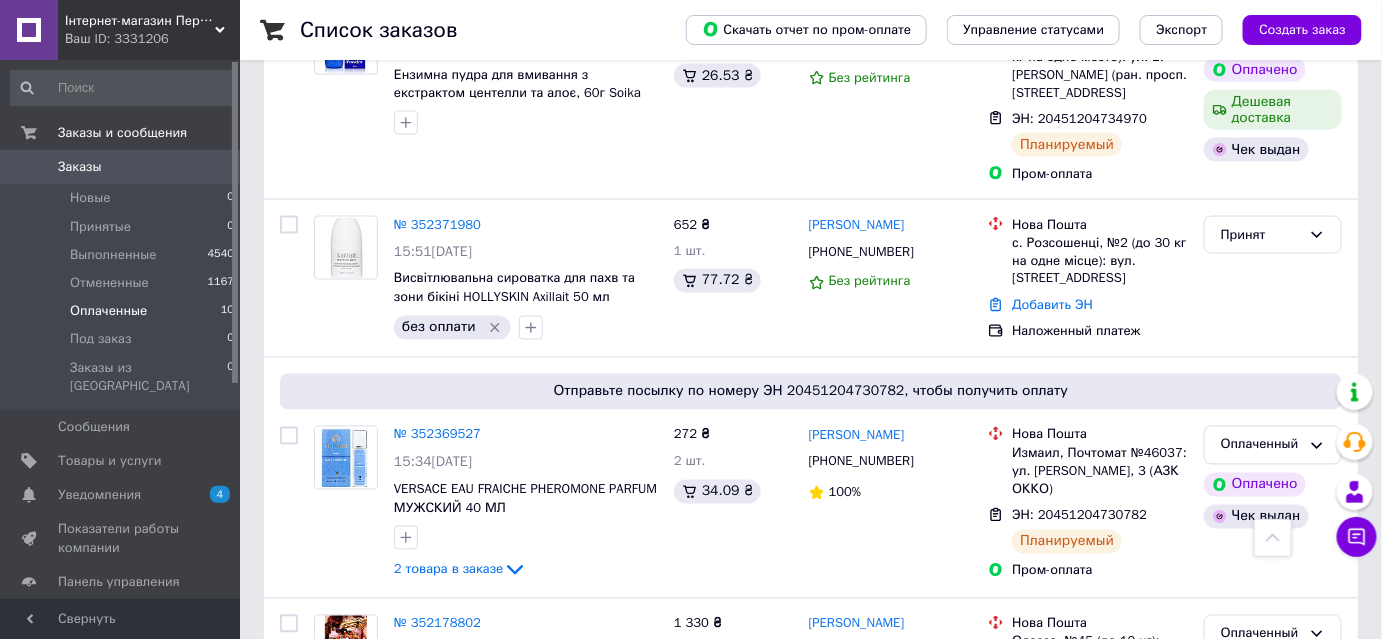 click 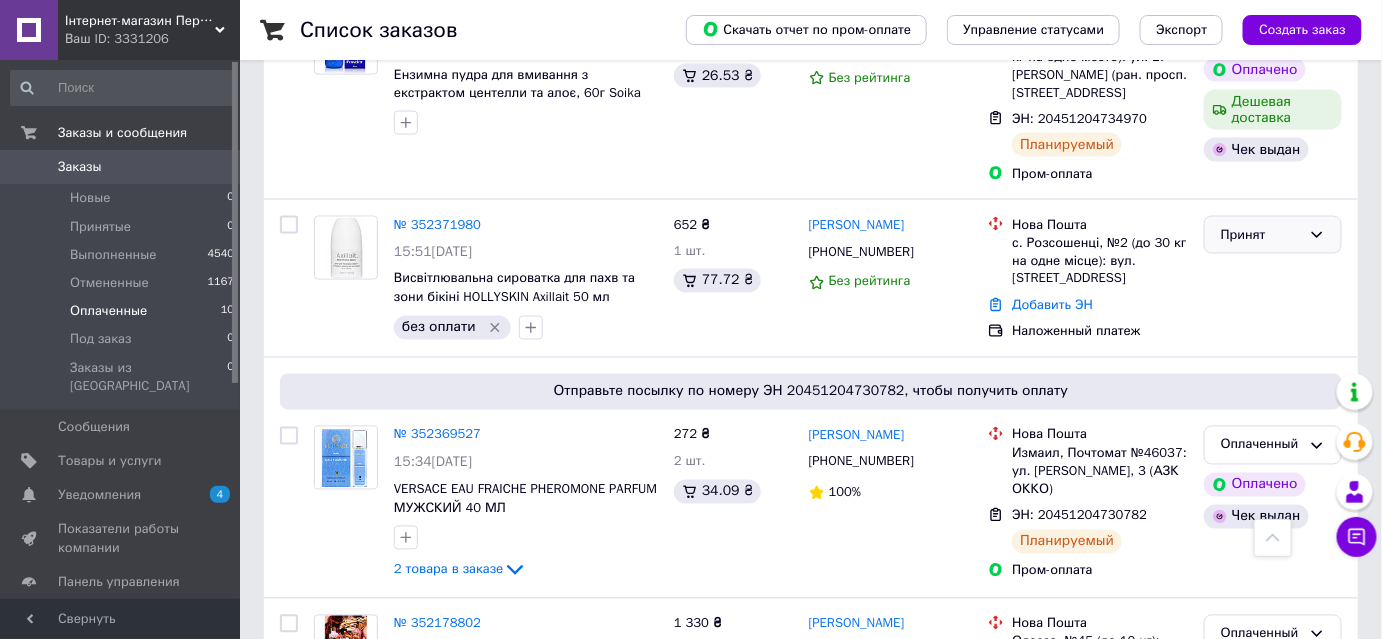 click on "Принят" at bounding box center [1273, 235] 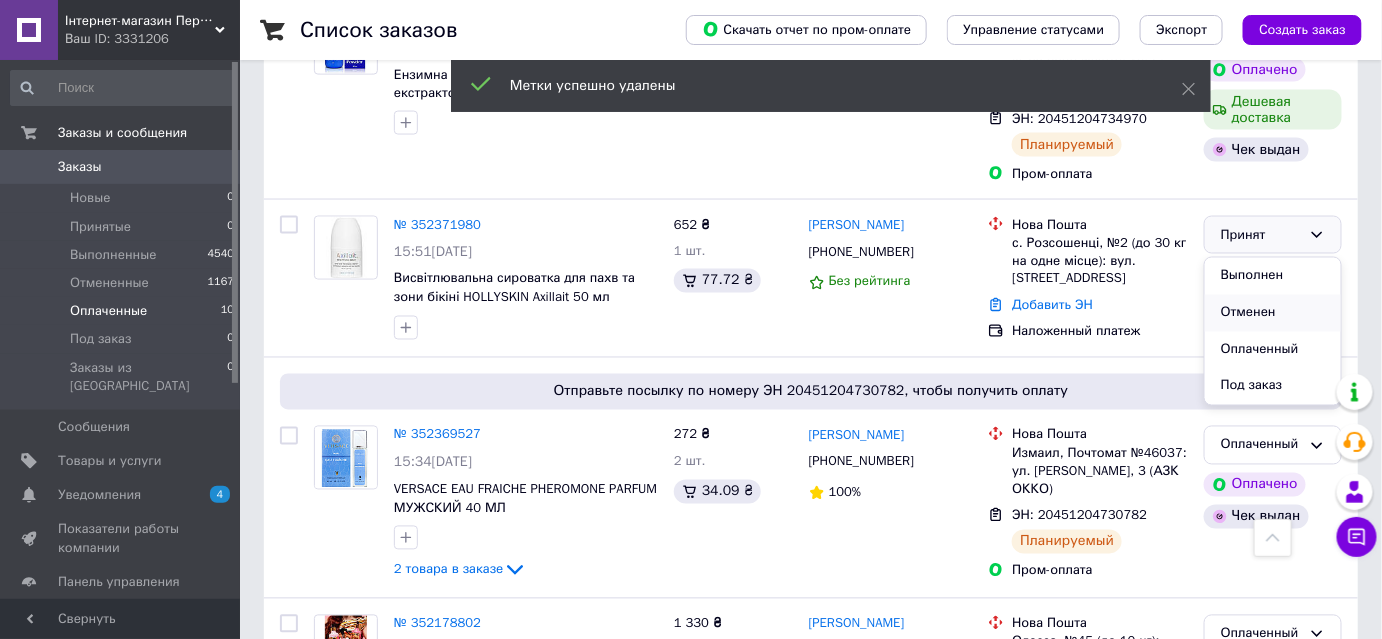 click on "Отменен" at bounding box center [1273, 313] 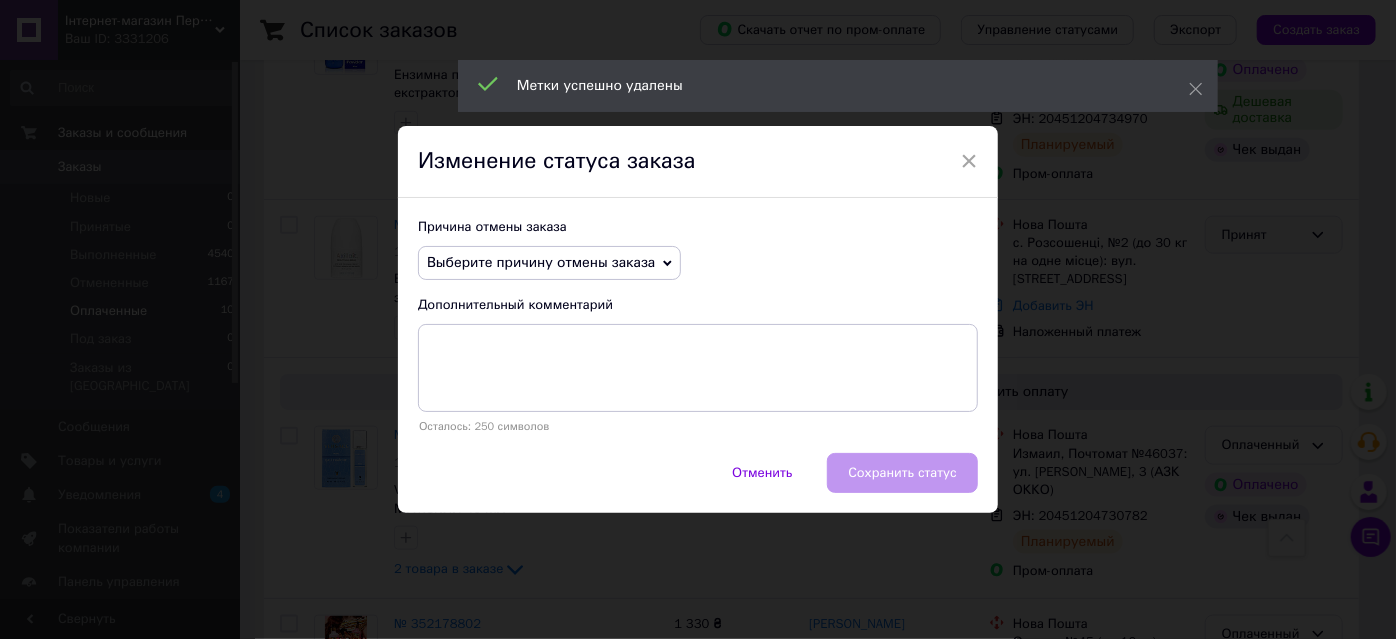 click on "Выберите причину отмены заказа" at bounding box center (541, 262) 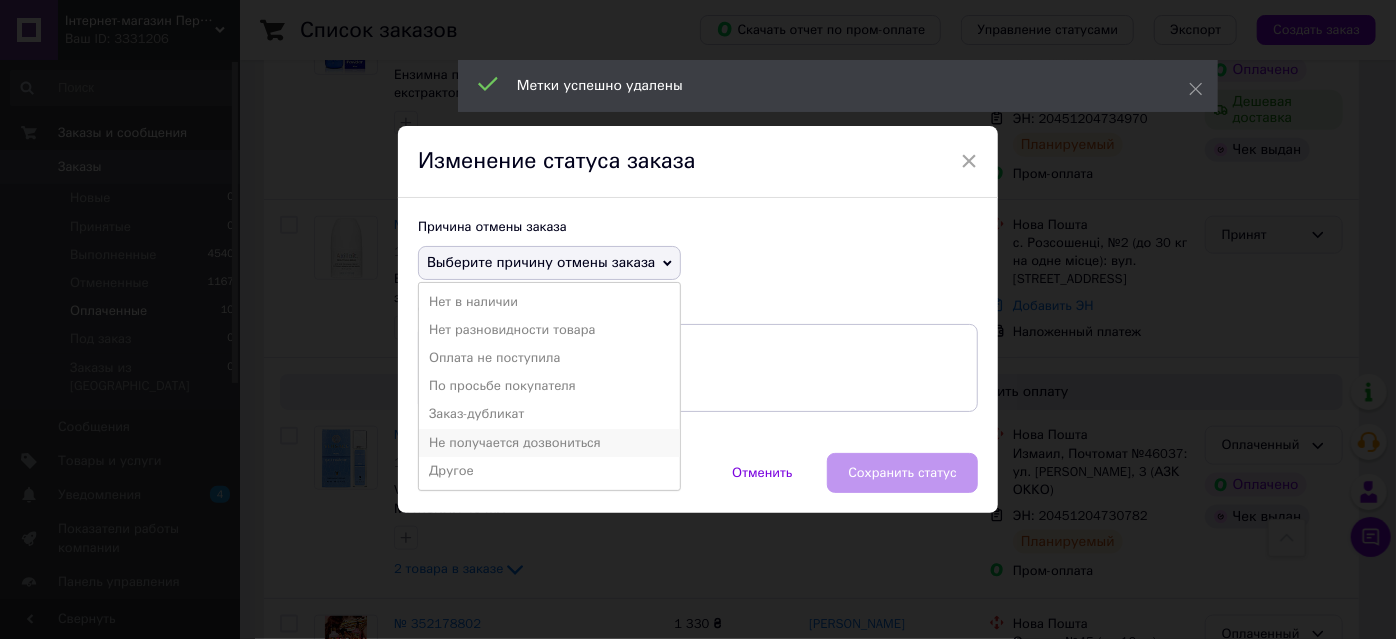 click on "Не получается дозвониться" at bounding box center (549, 443) 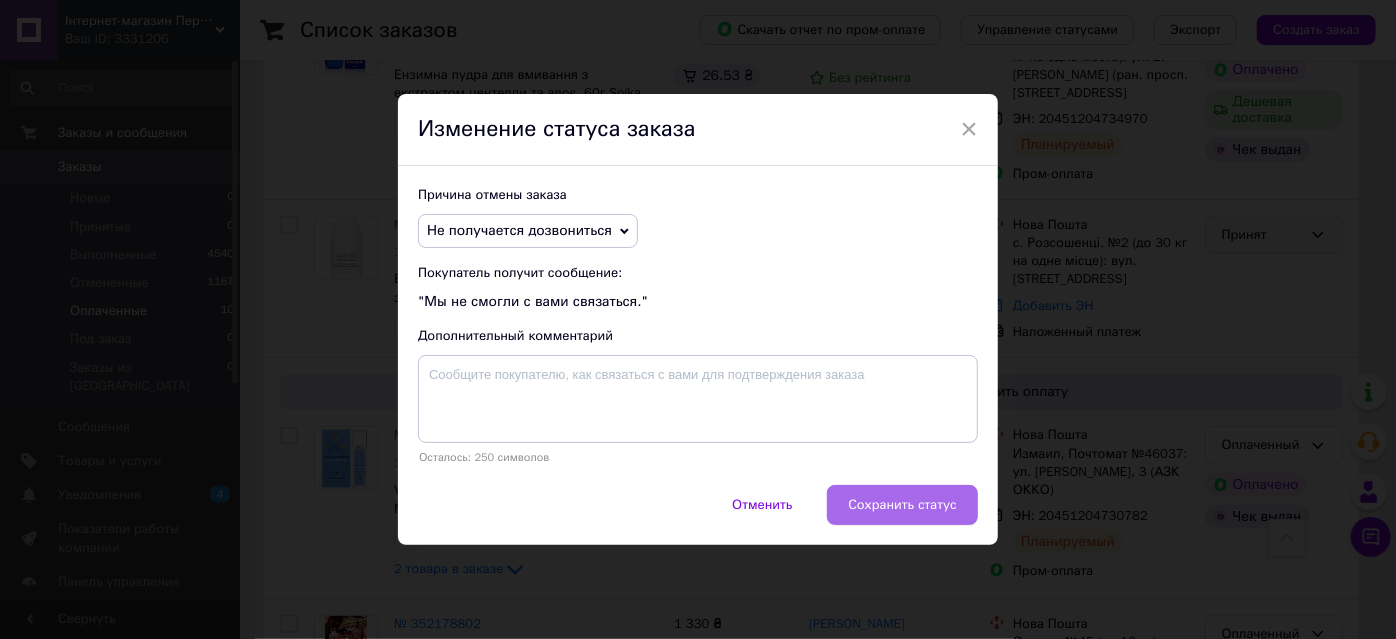click on "Сохранить статус" at bounding box center [902, 505] 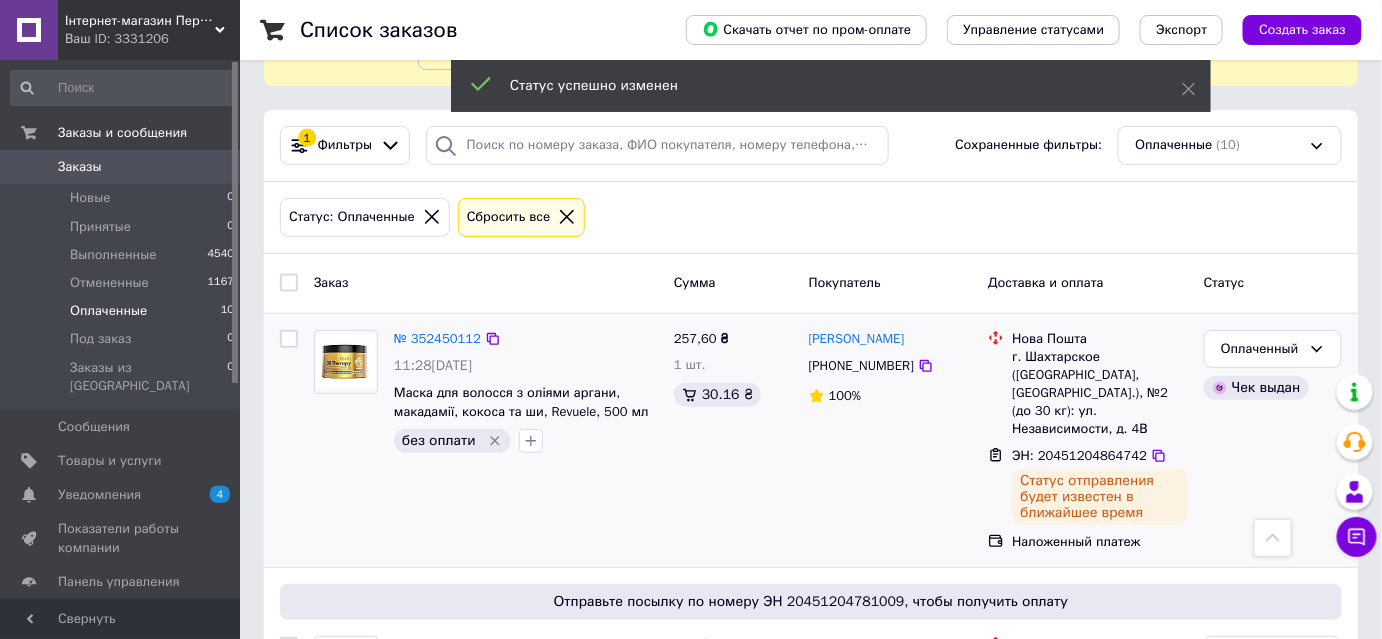 scroll, scrollTop: 0, scrollLeft: 0, axis: both 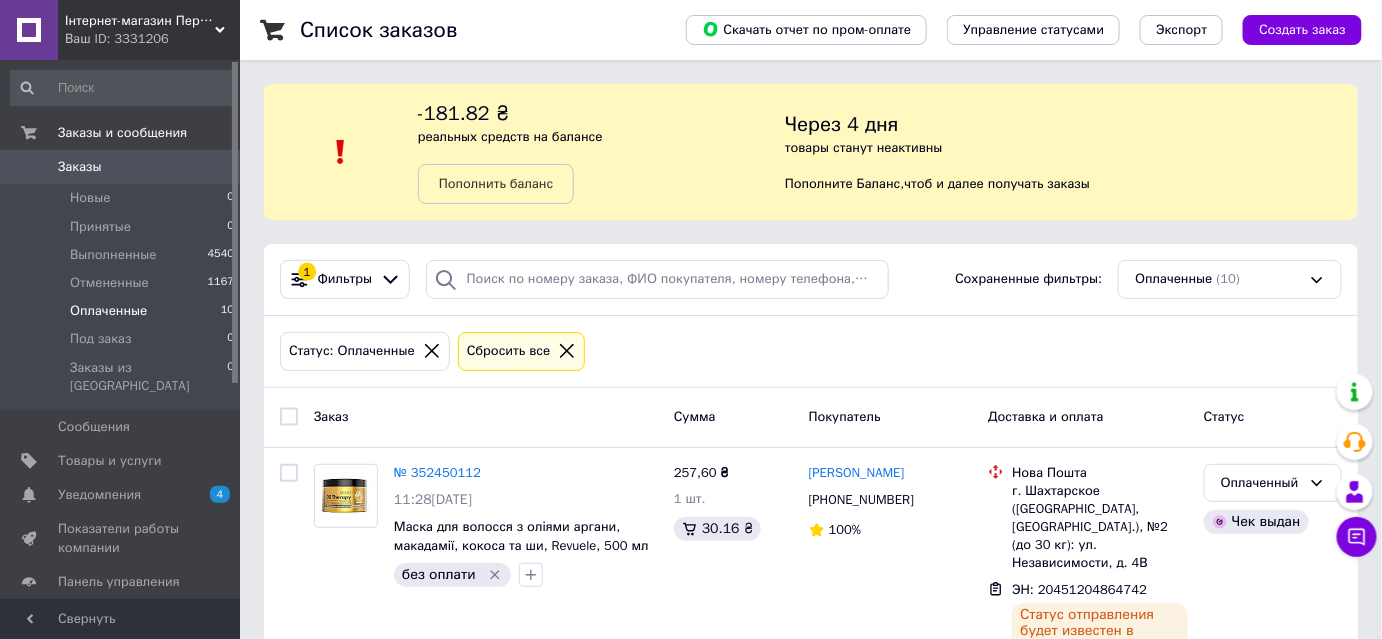 click on "Заказы" at bounding box center [121, 167] 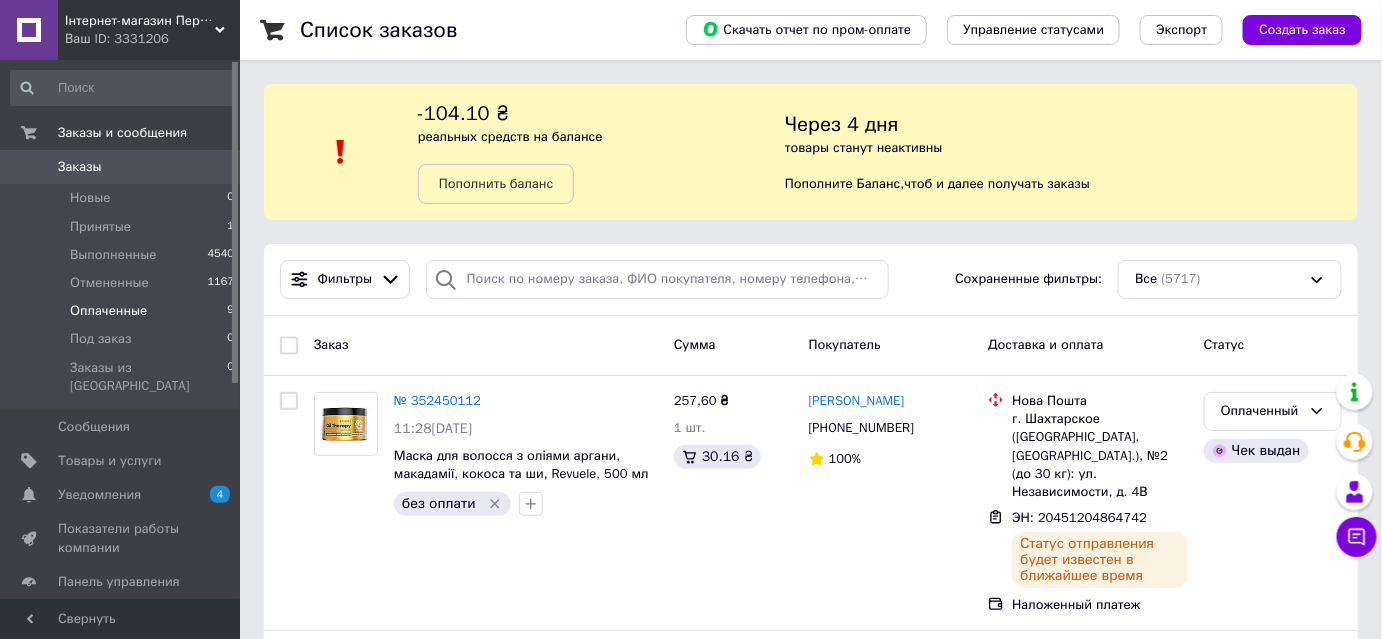 click on "Оплаченные 9" at bounding box center (123, 311) 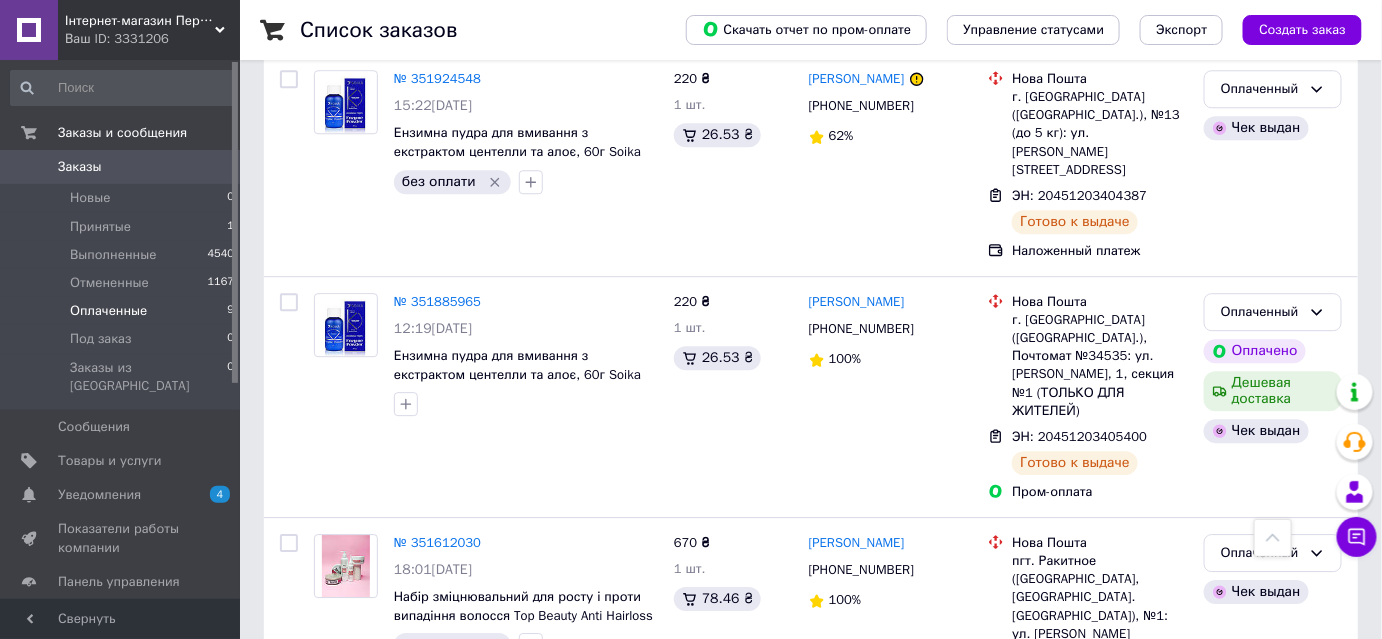 scroll, scrollTop: 1792, scrollLeft: 0, axis: vertical 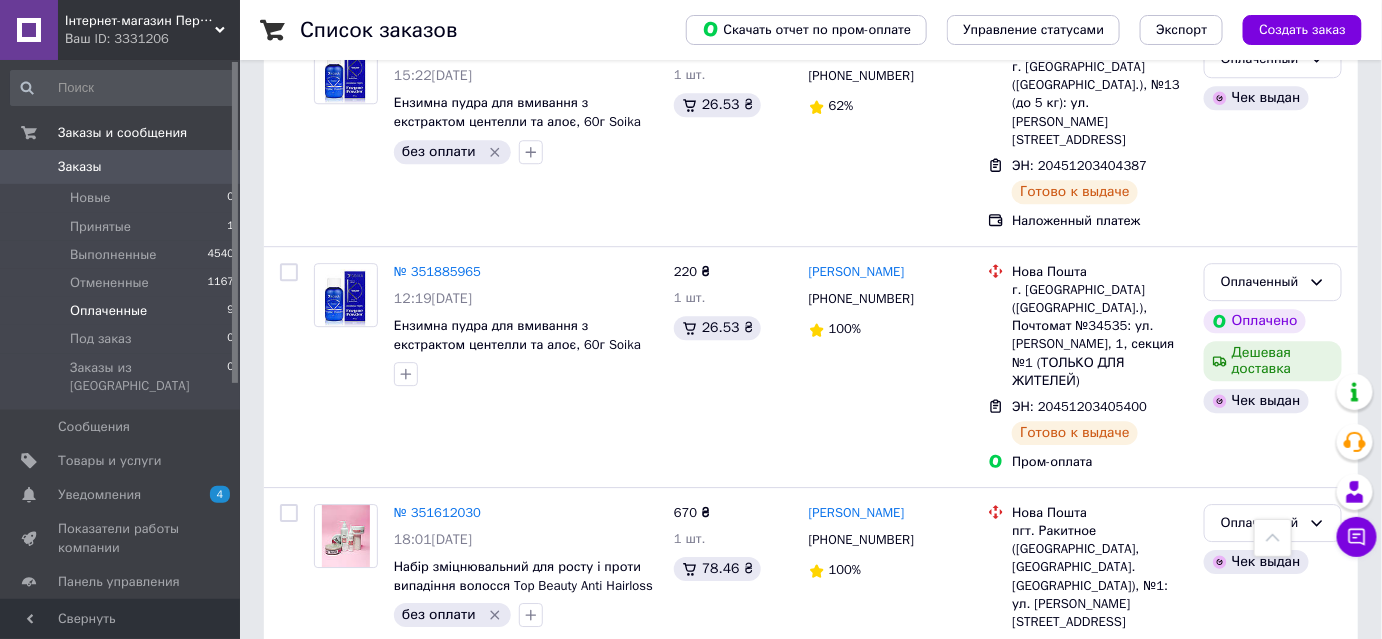 click on "Заказы" at bounding box center (121, 167) 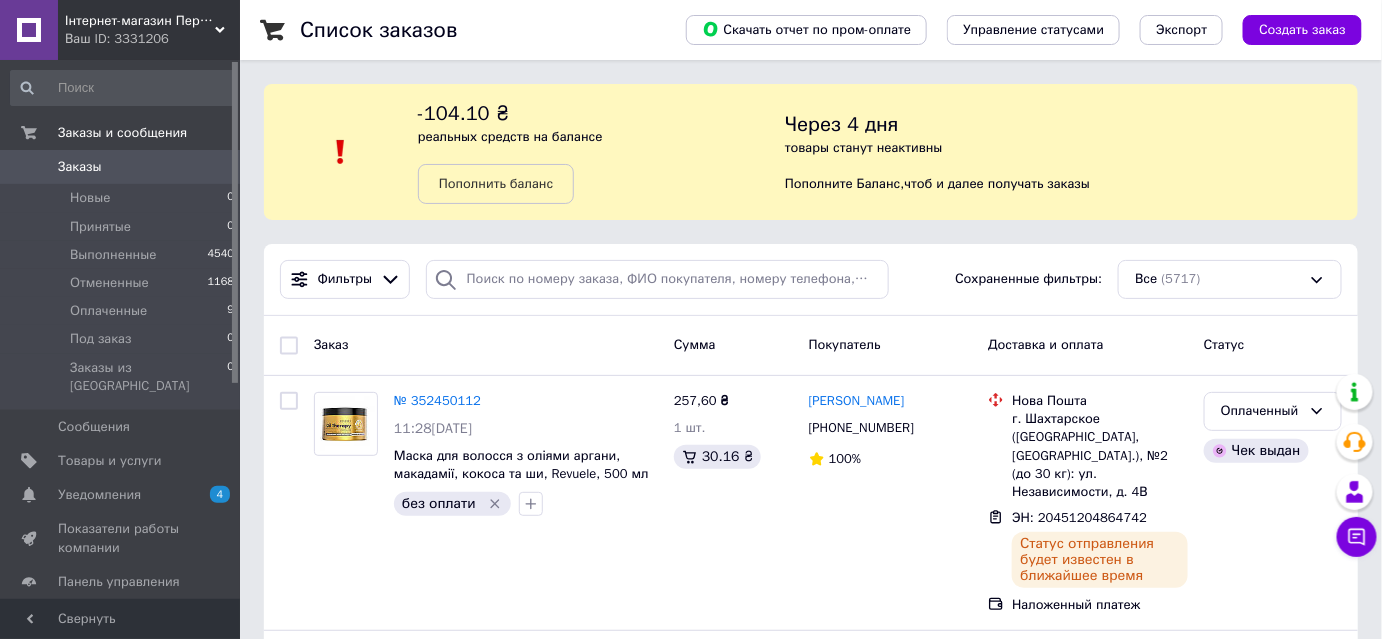 click on "Заказы" at bounding box center [121, 167] 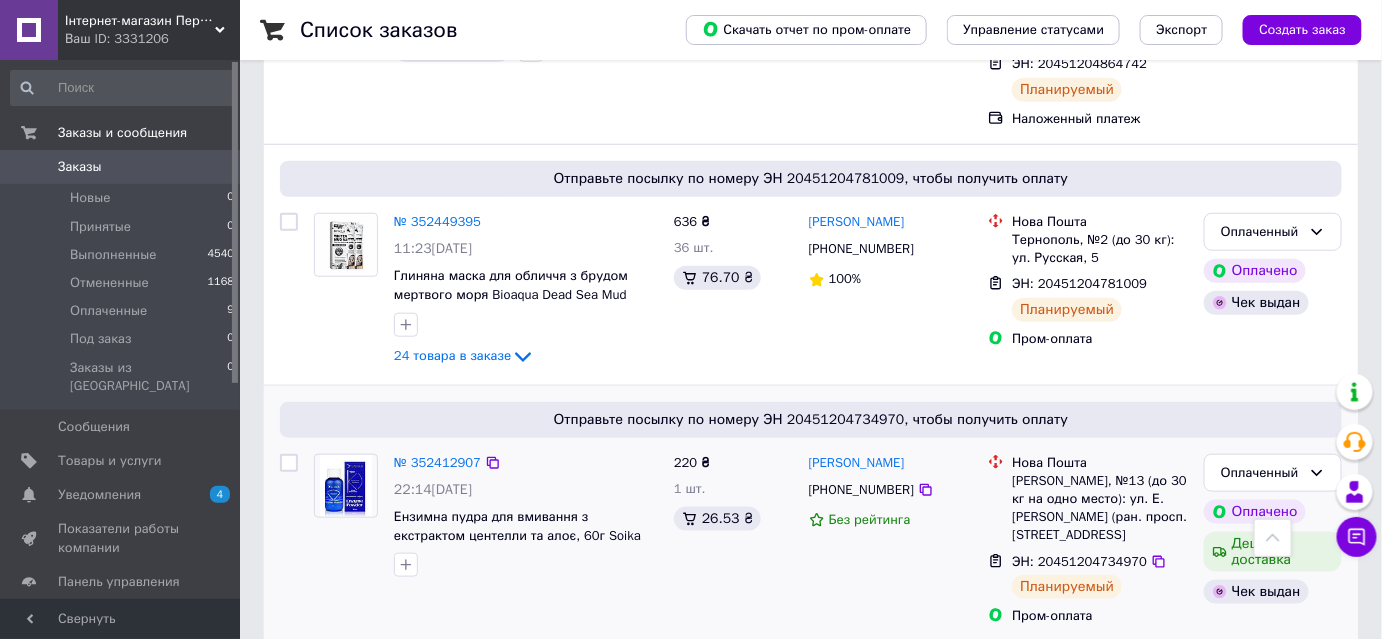 scroll, scrollTop: 909, scrollLeft: 0, axis: vertical 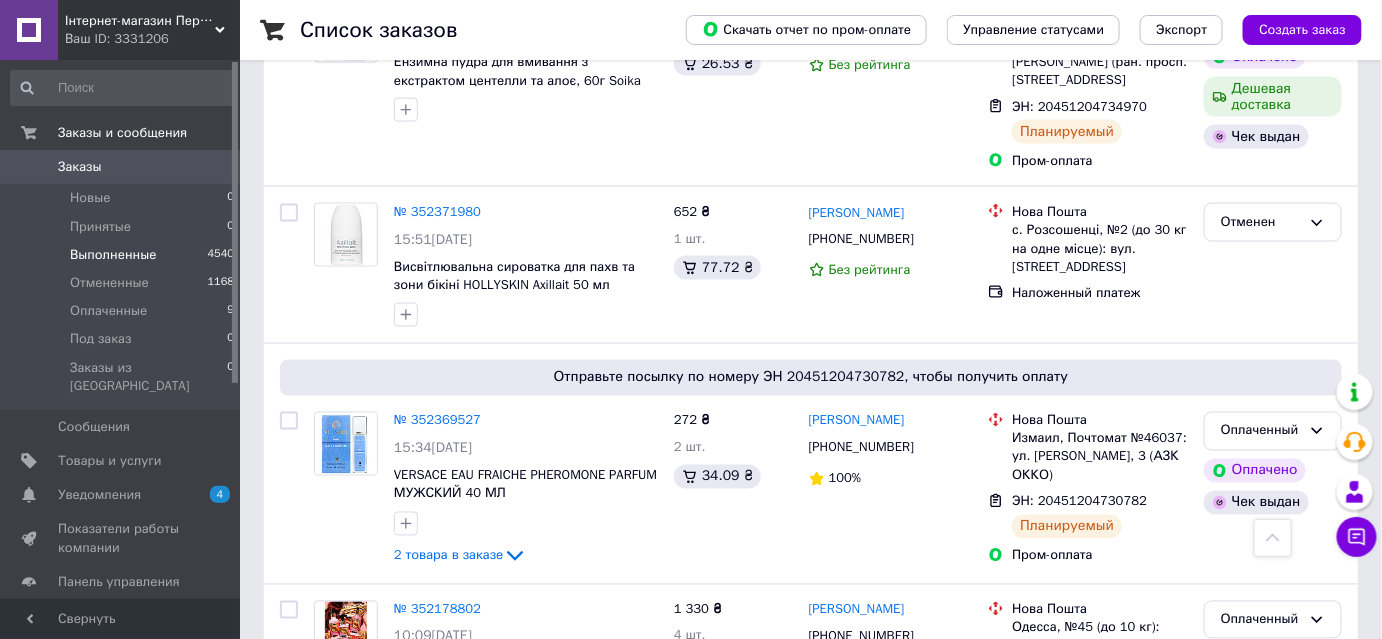 click on "Выполненные" at bounding box center [113, 255] 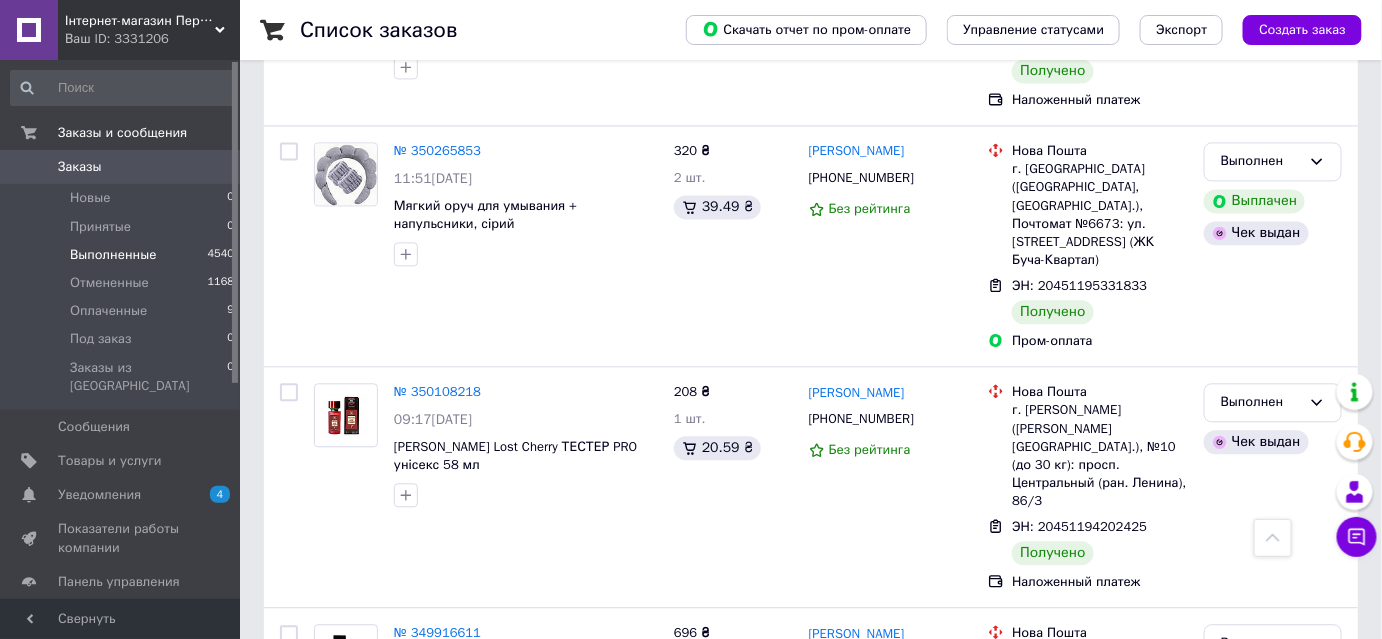 scroll, scrollTop: 3888, scrollLeft: 0, axis: vertical 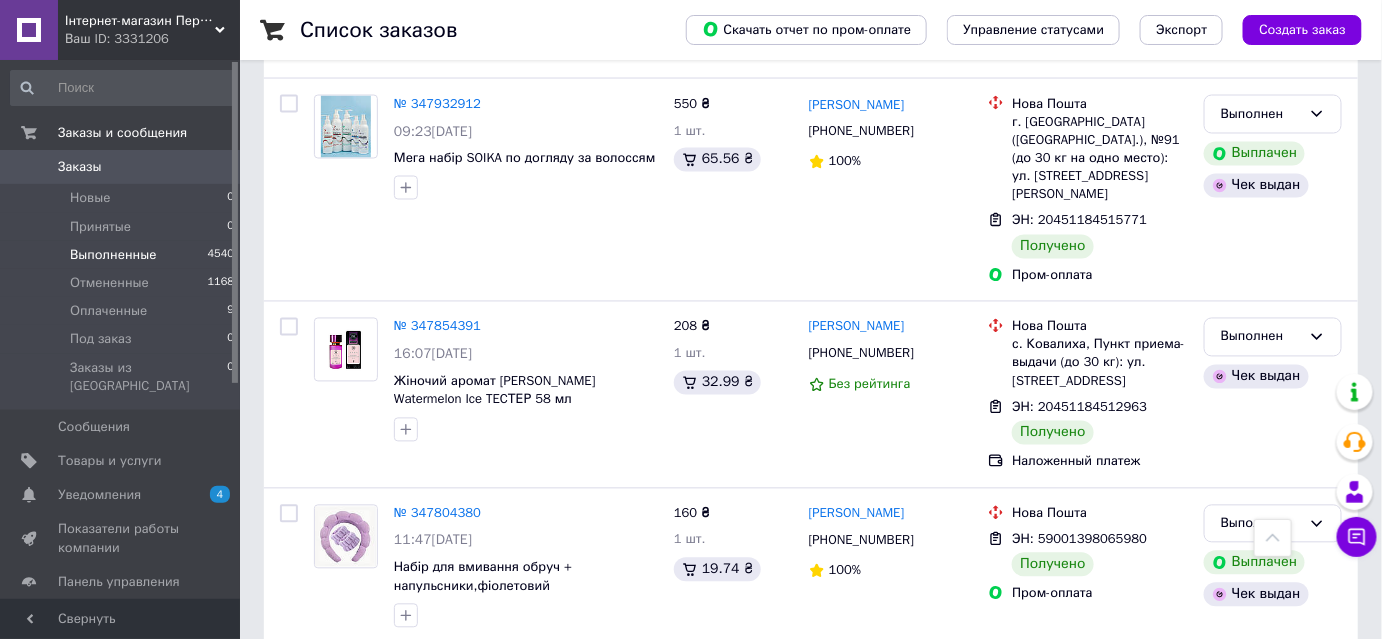 click on "3" at bounding box center (505, 876) 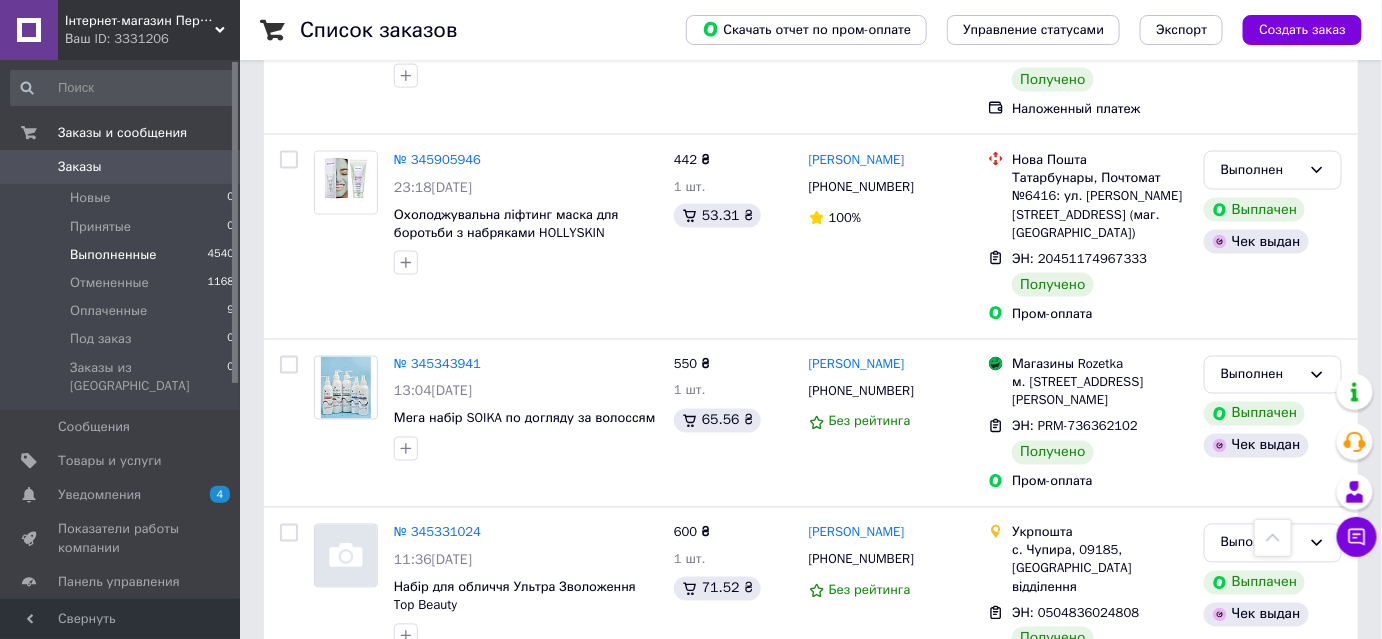 scroll, scrollTop: 3590, scrollLeft: 0, axis: vertical 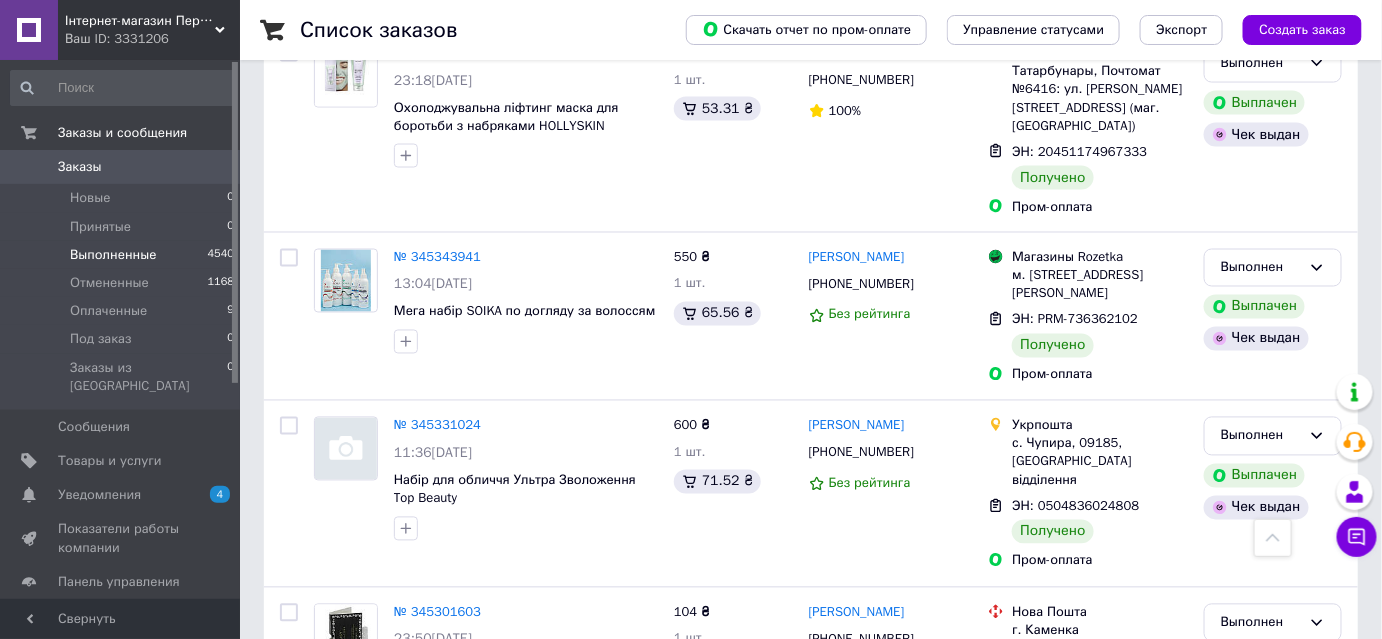 click on "Заказы" at bounding box center (121, 167) 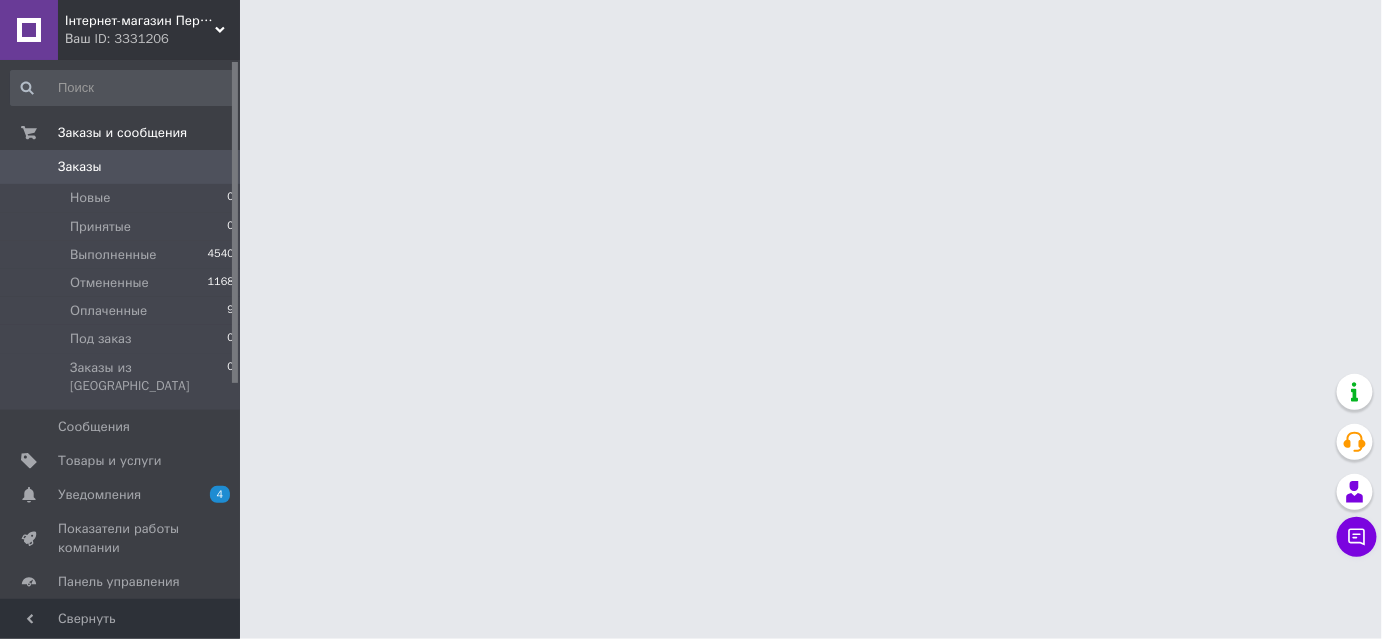 scroll, scrollTop: 0, scrollLeft: 0, axis: both 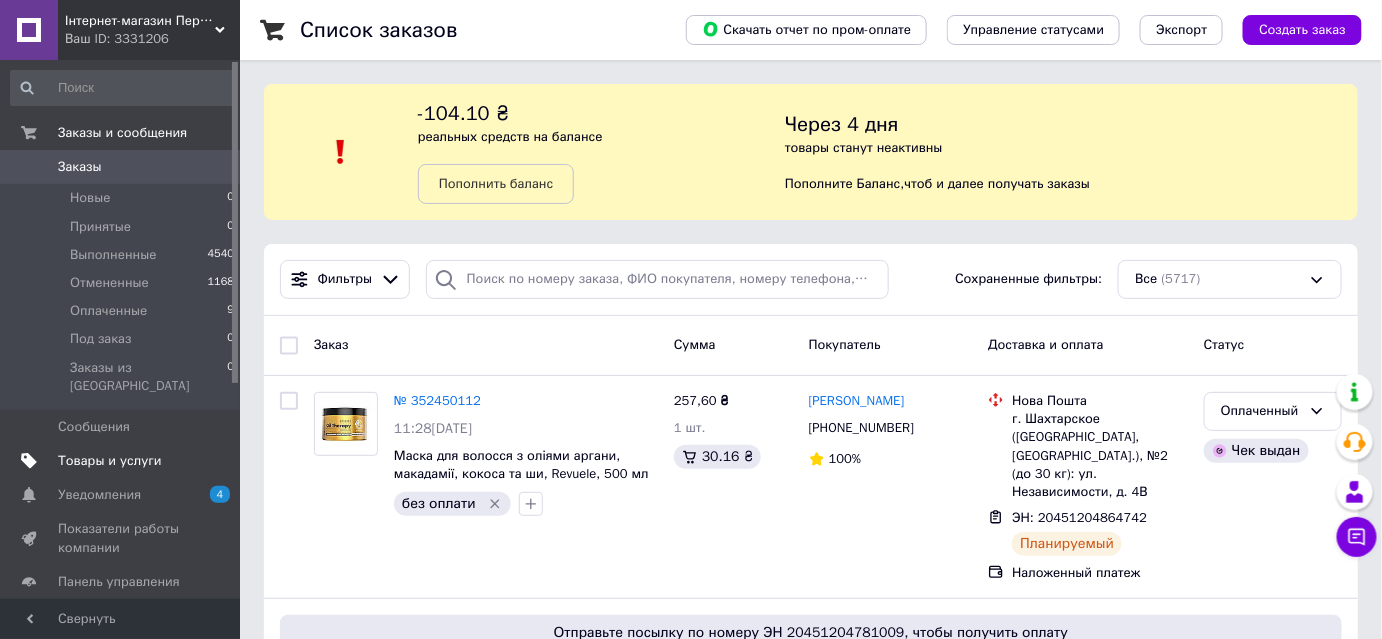 click on "Товары и услуги" at bounding box center [110, 461] 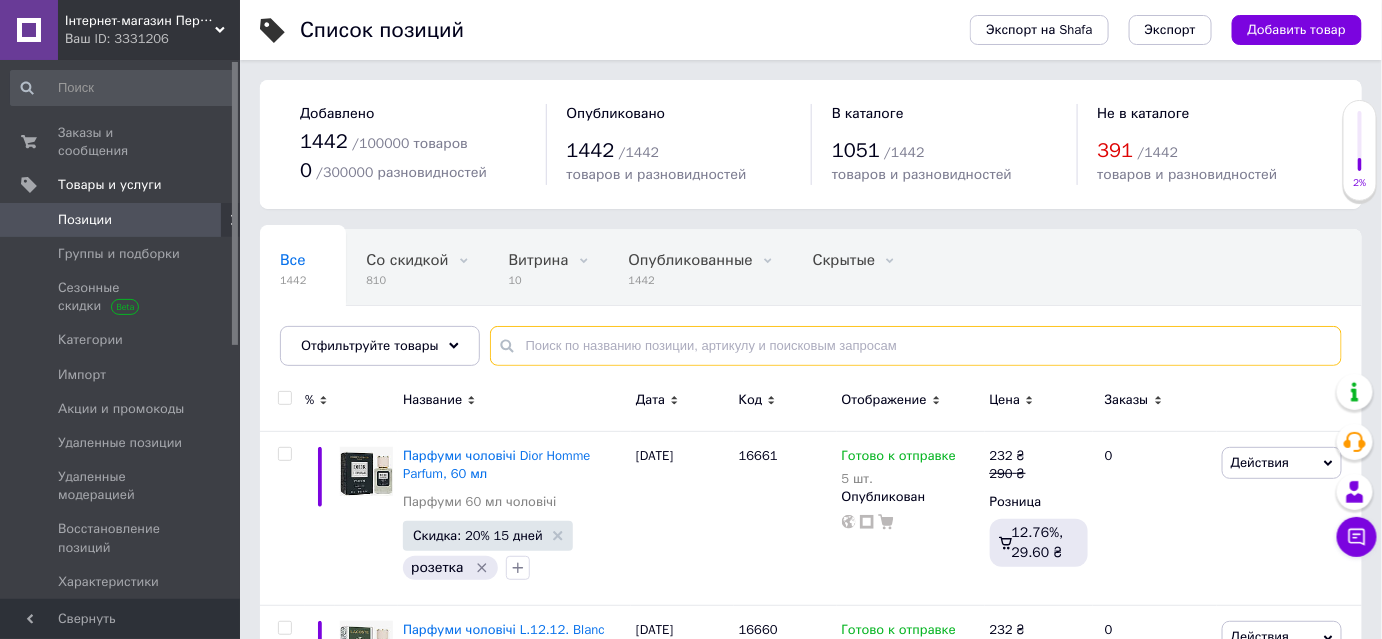 click at bounding box center (916, 346) 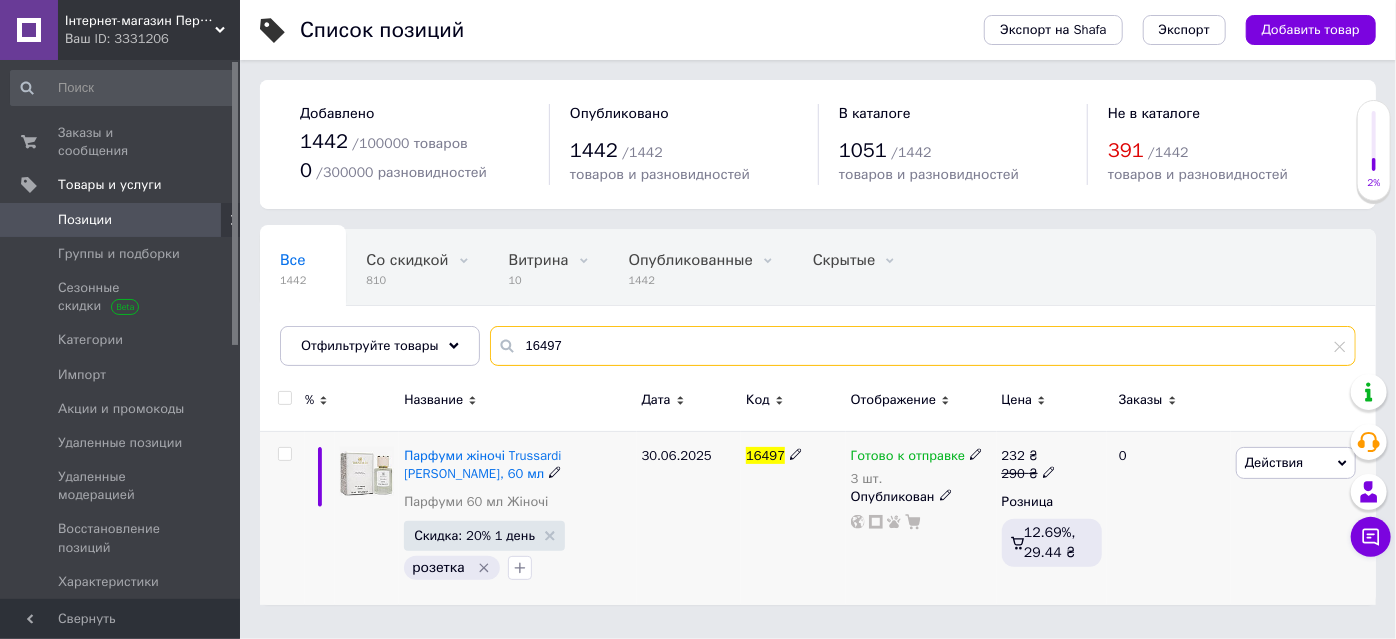 type on "16497" 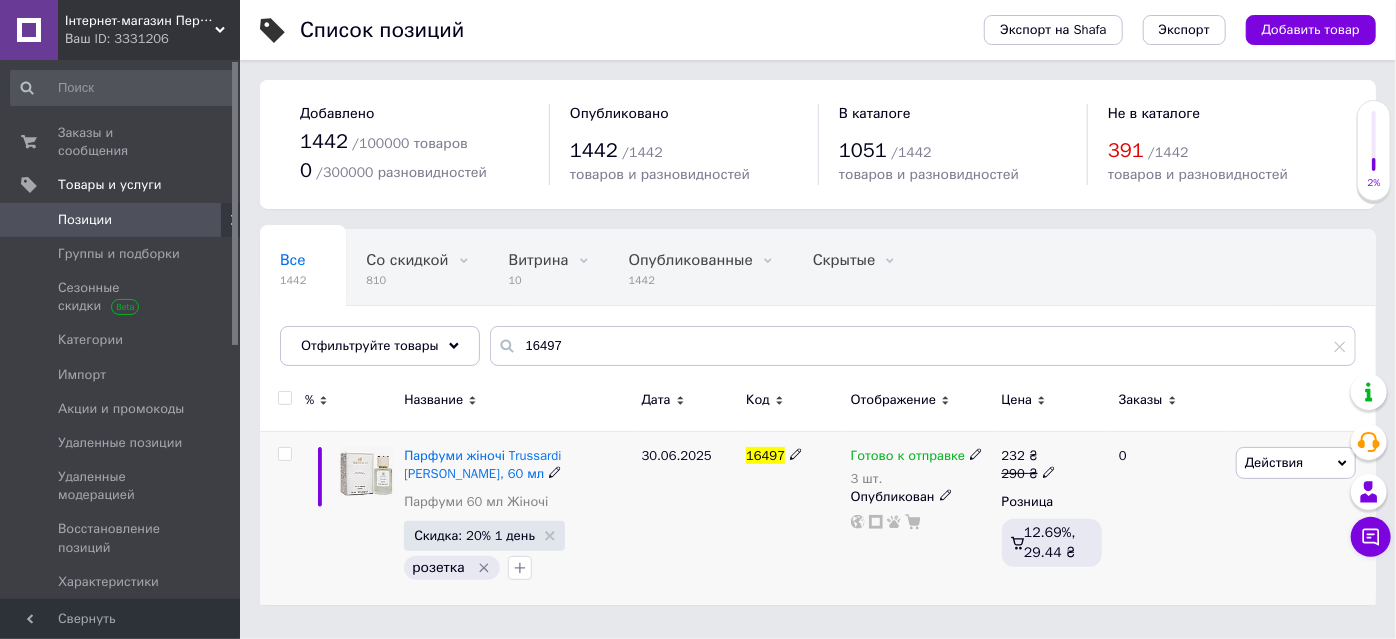 click 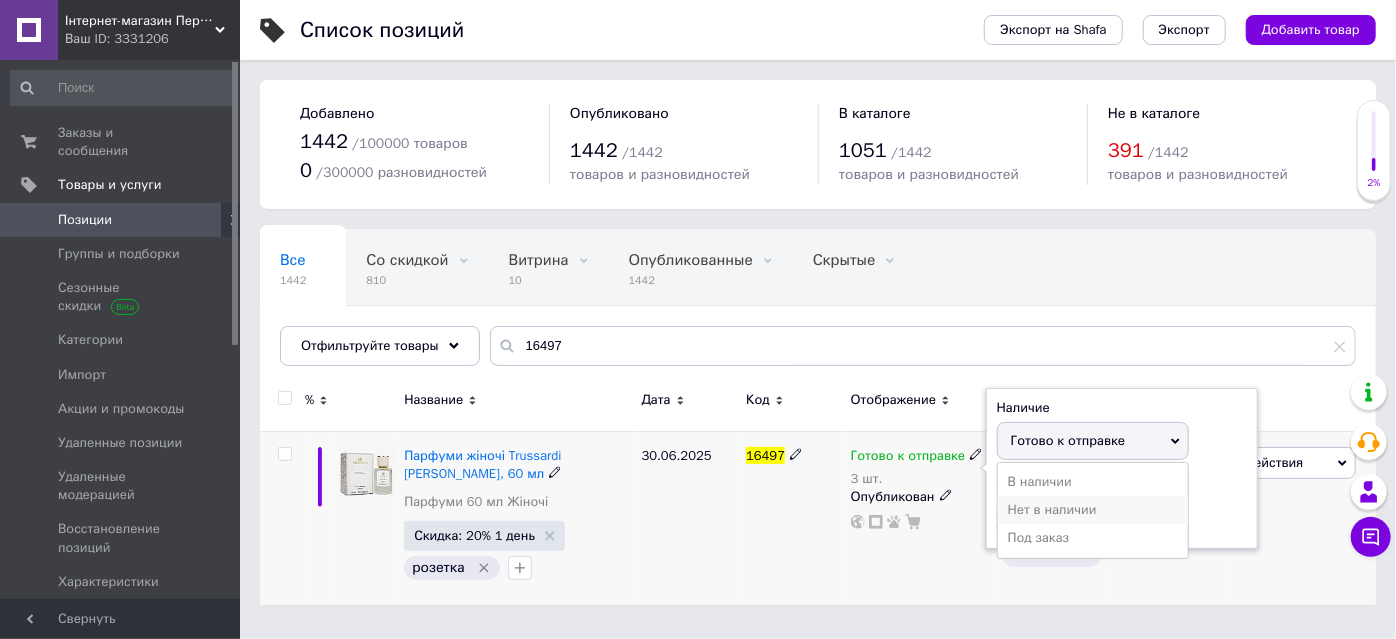 click on "Нет в наличии" at bounding box center [1093, 510] 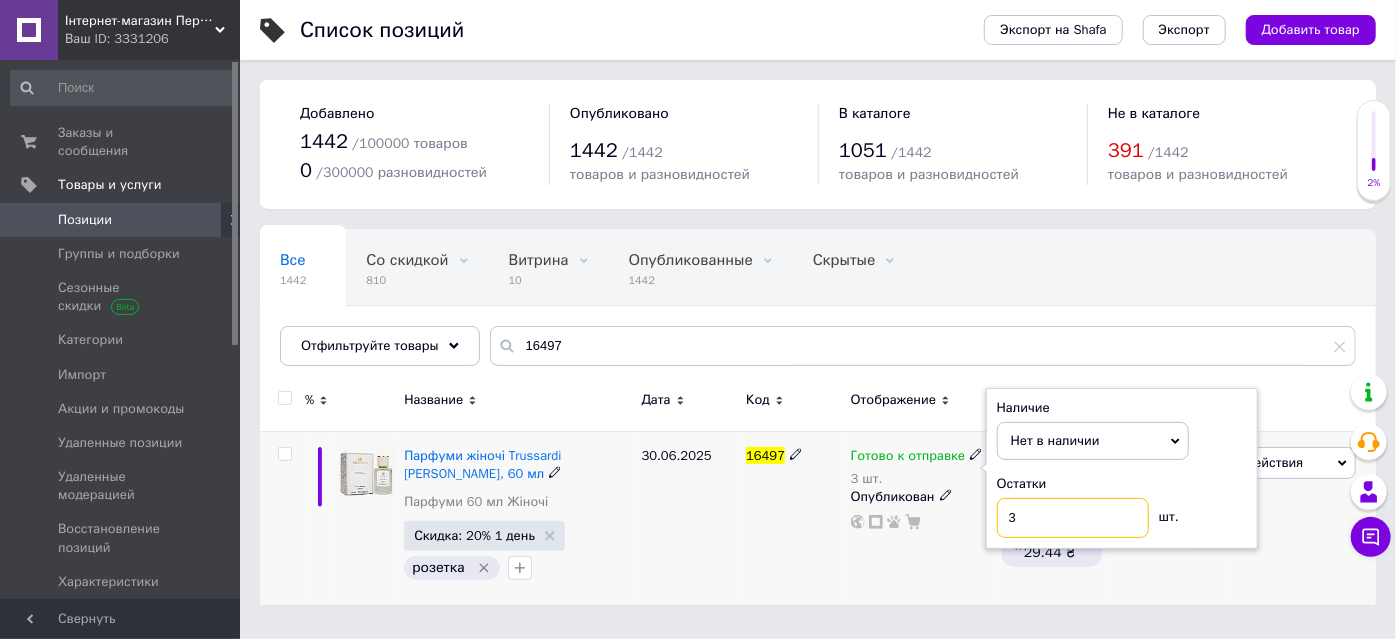 click on "3" at bounding box center [1073, 518] 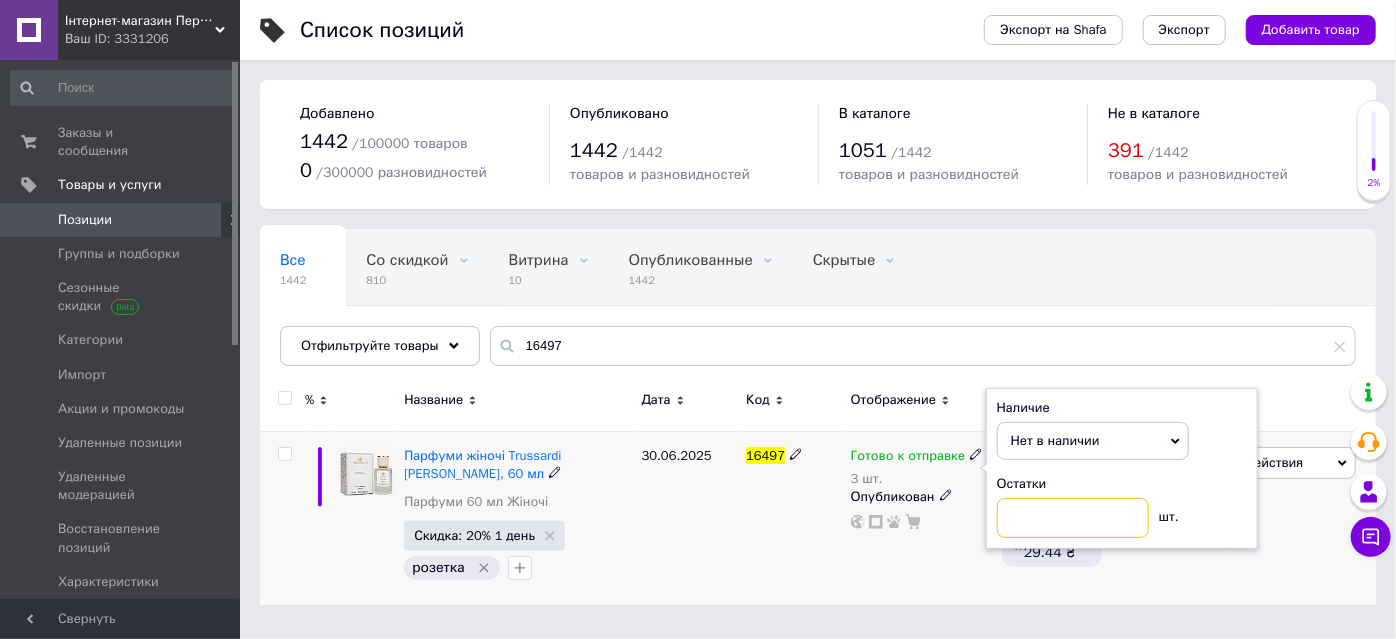 type 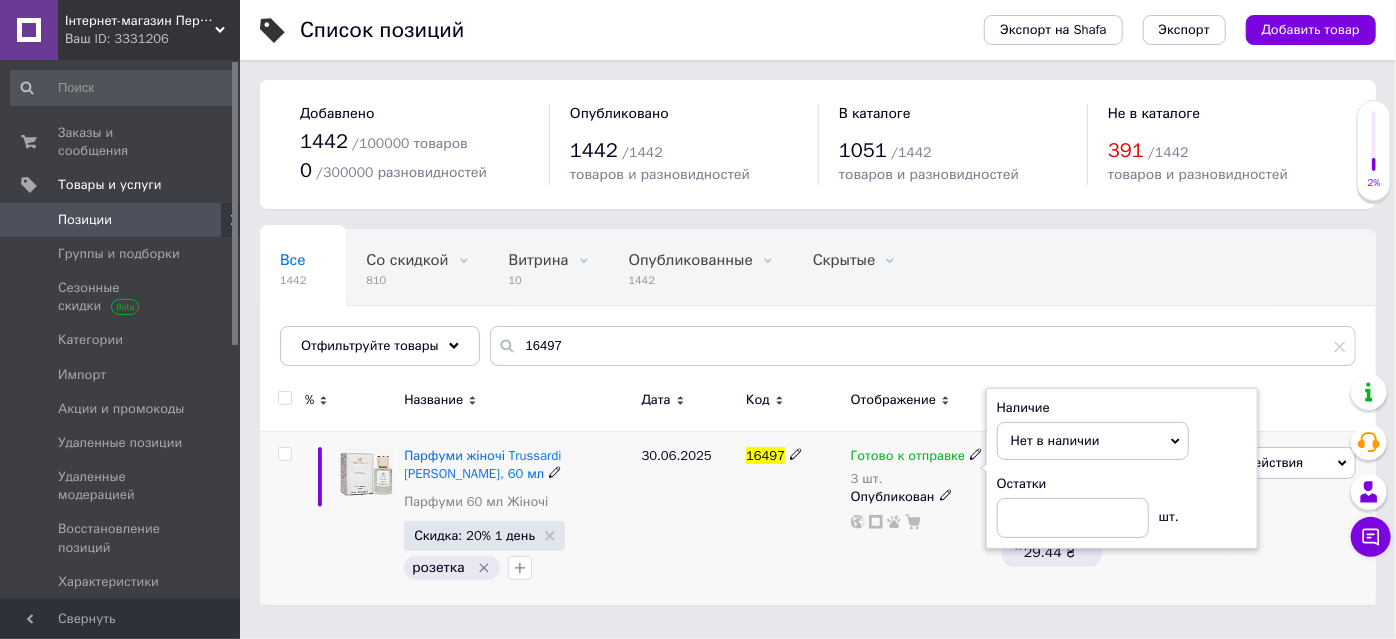 click on "16497" at bounding box center (793, 518) 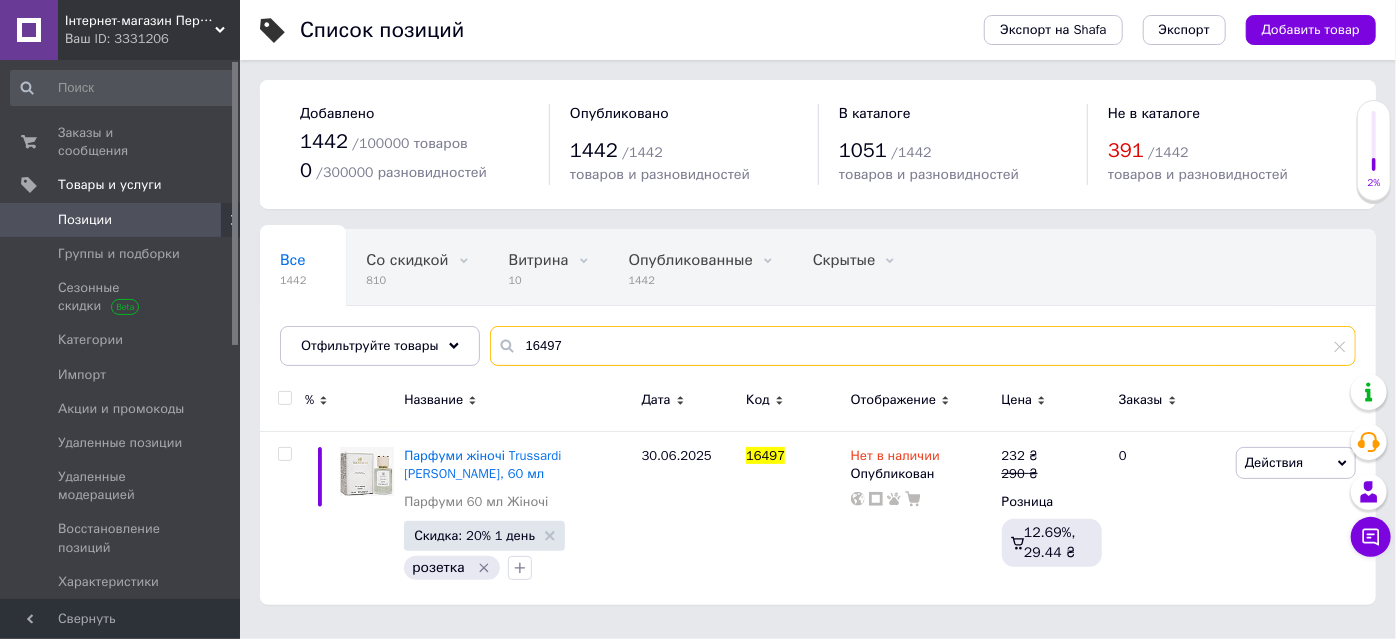 drag, startPoint x: 549, startPoint y: 348, endPoint x: 492, endPoint y: 348, distance: 57 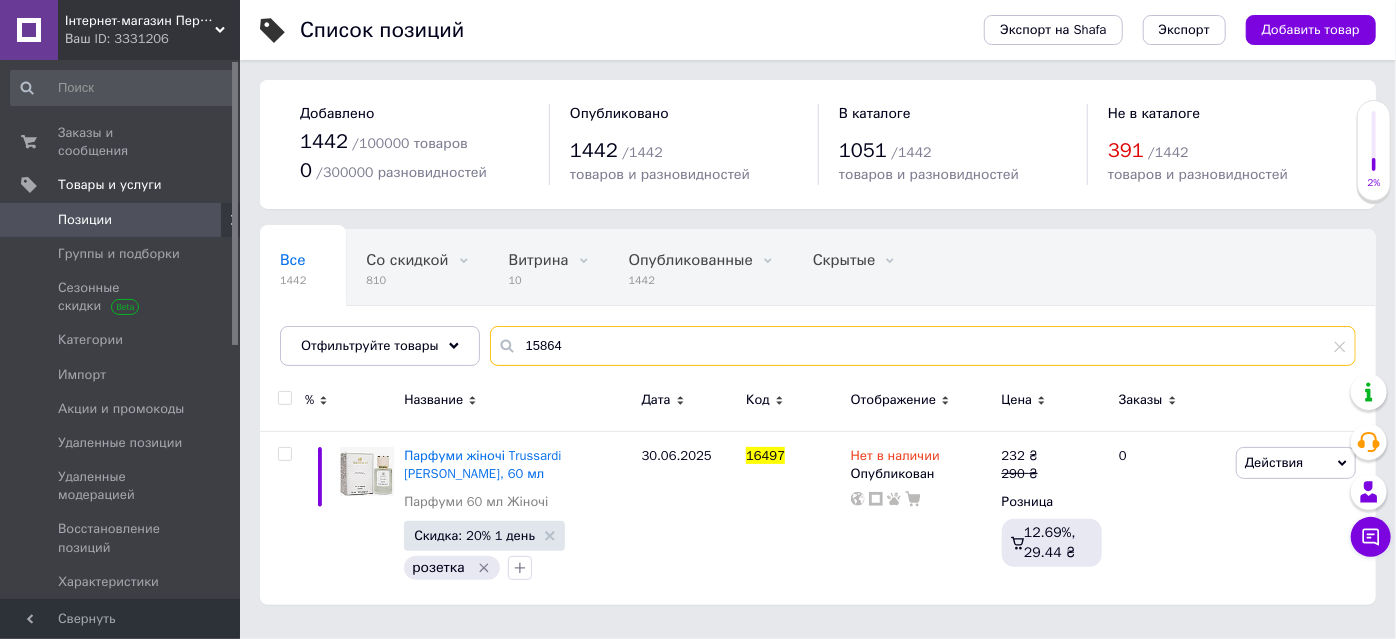 type on "15864" 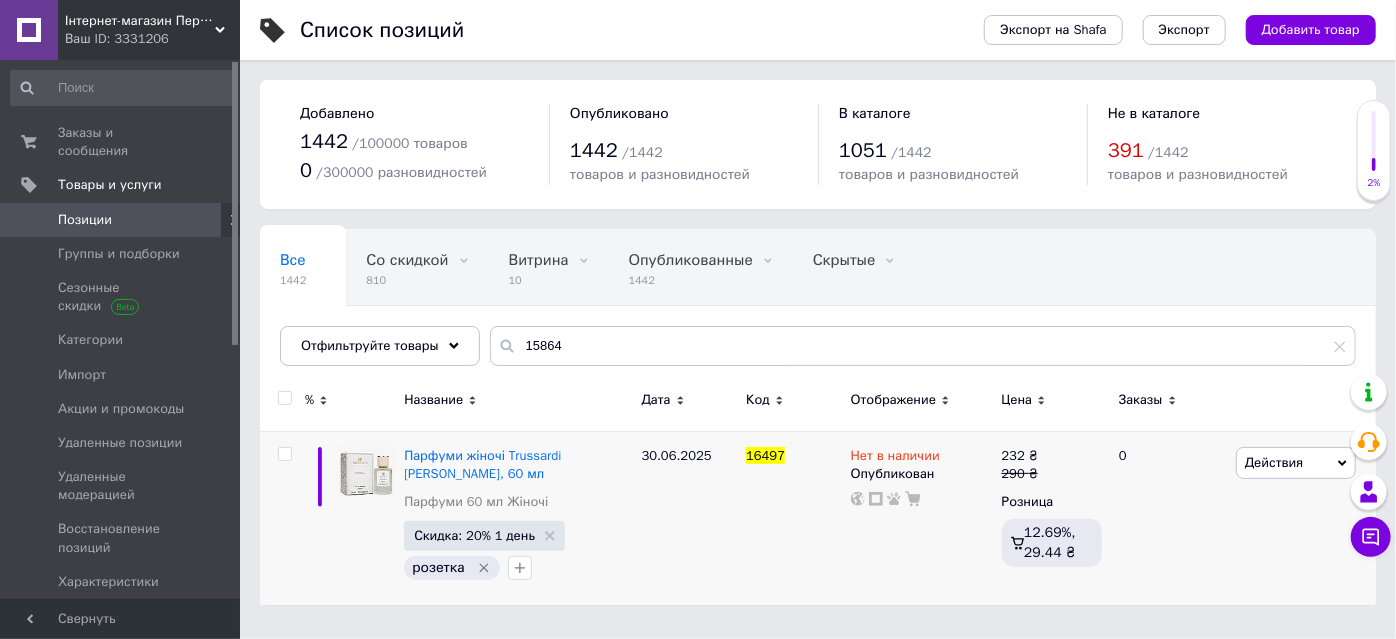 drag, startPoint x: 495, startPoint y: 348, endPoint x: 693, endPoint y: 433, distance: 215.47389 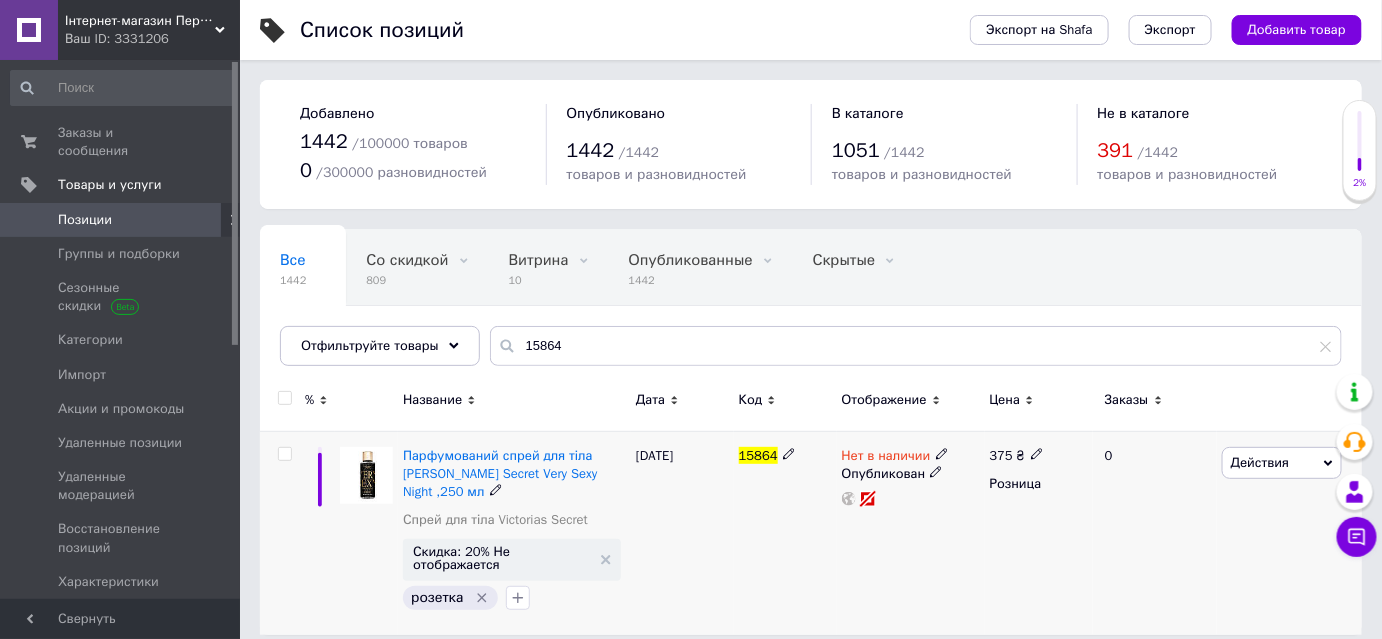 click 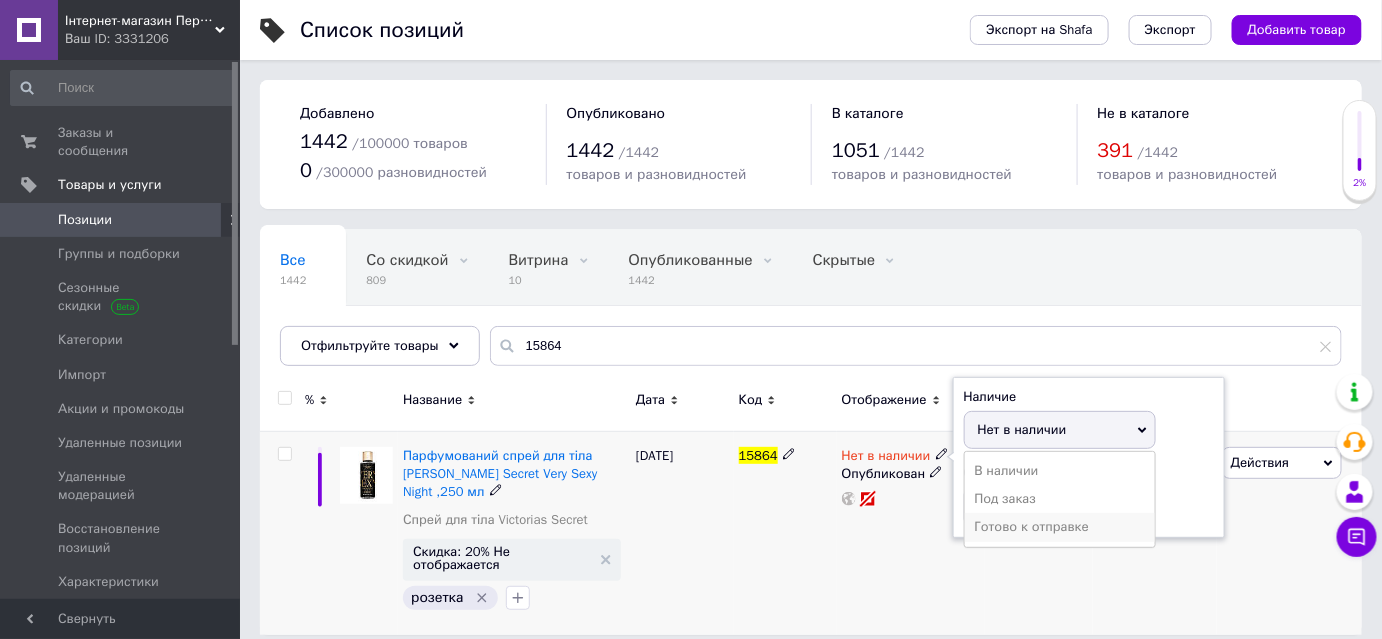 click on "Готово к отправке" at bounding box center [1060, 527] 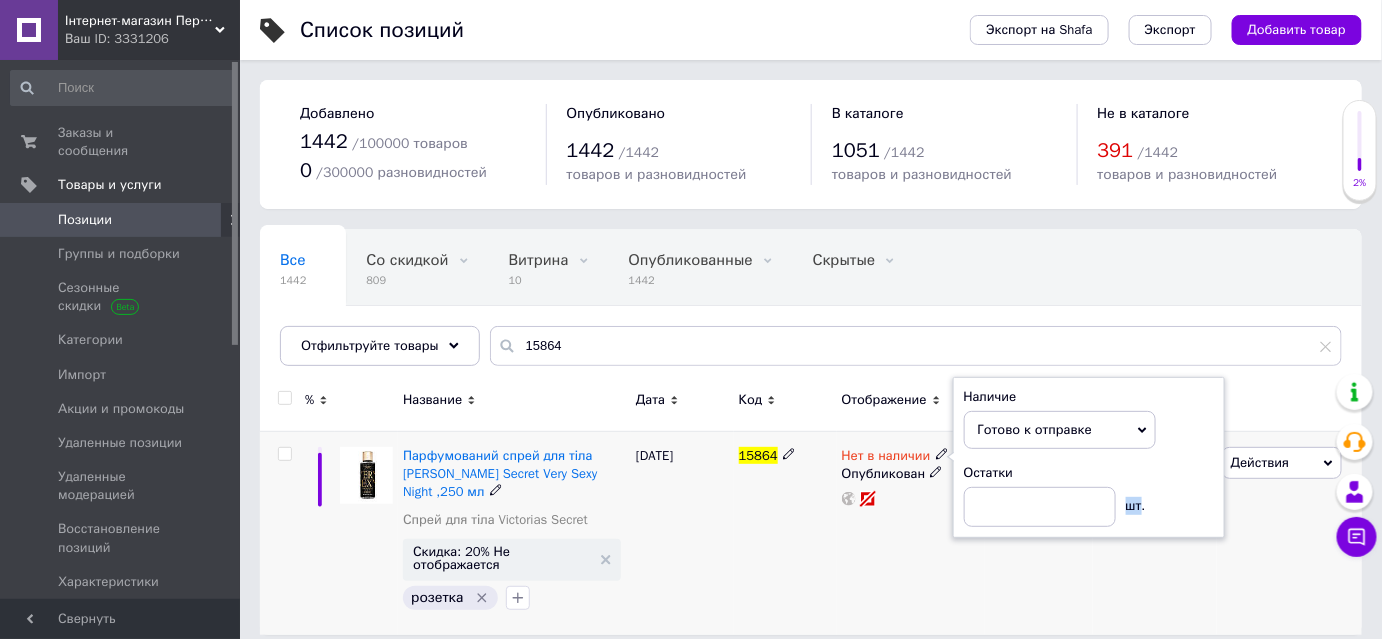 click on "Наличие Готово к отправке В наличии Нет в наличии Под заказ Остатки шт." at bounding box center (1089, 458) 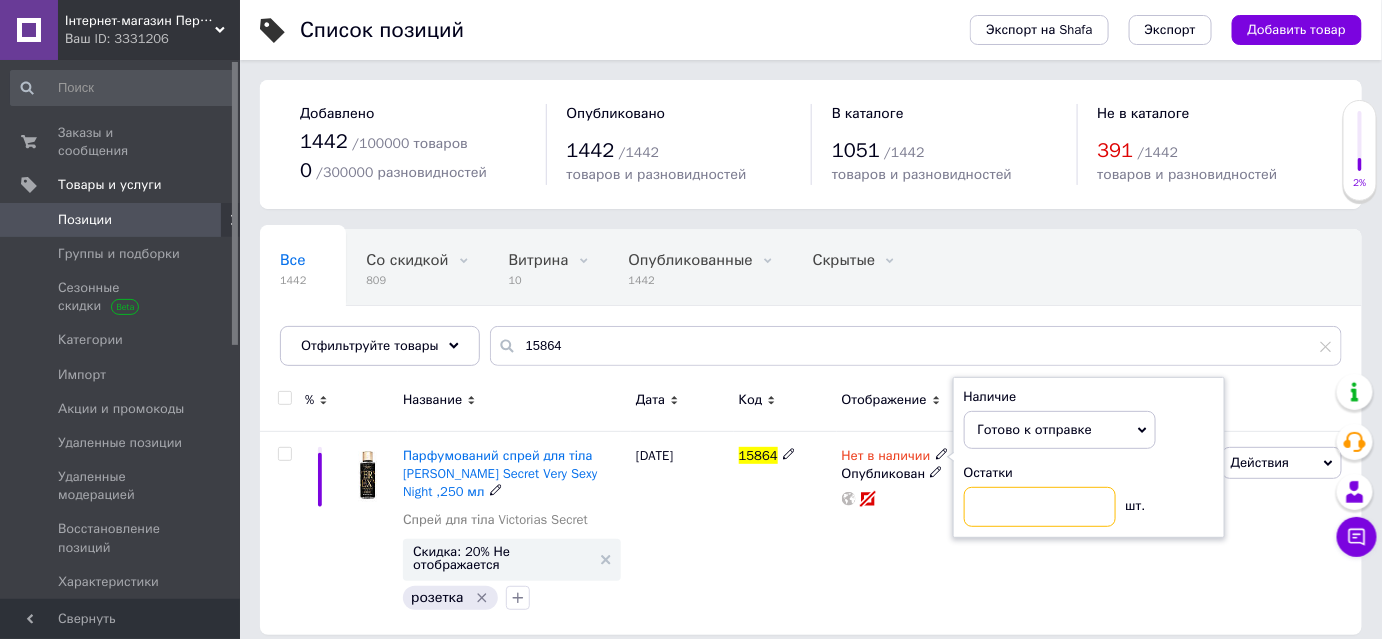 click at bounding box center [1040, 507] 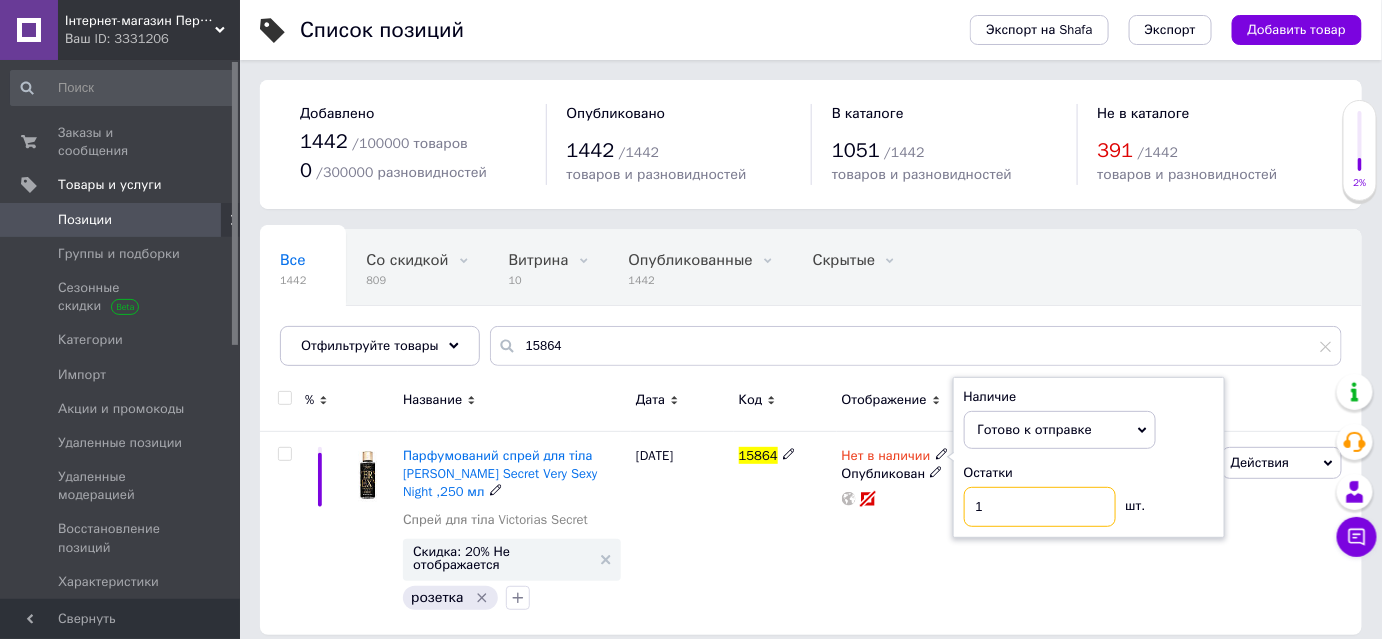 type on "1" 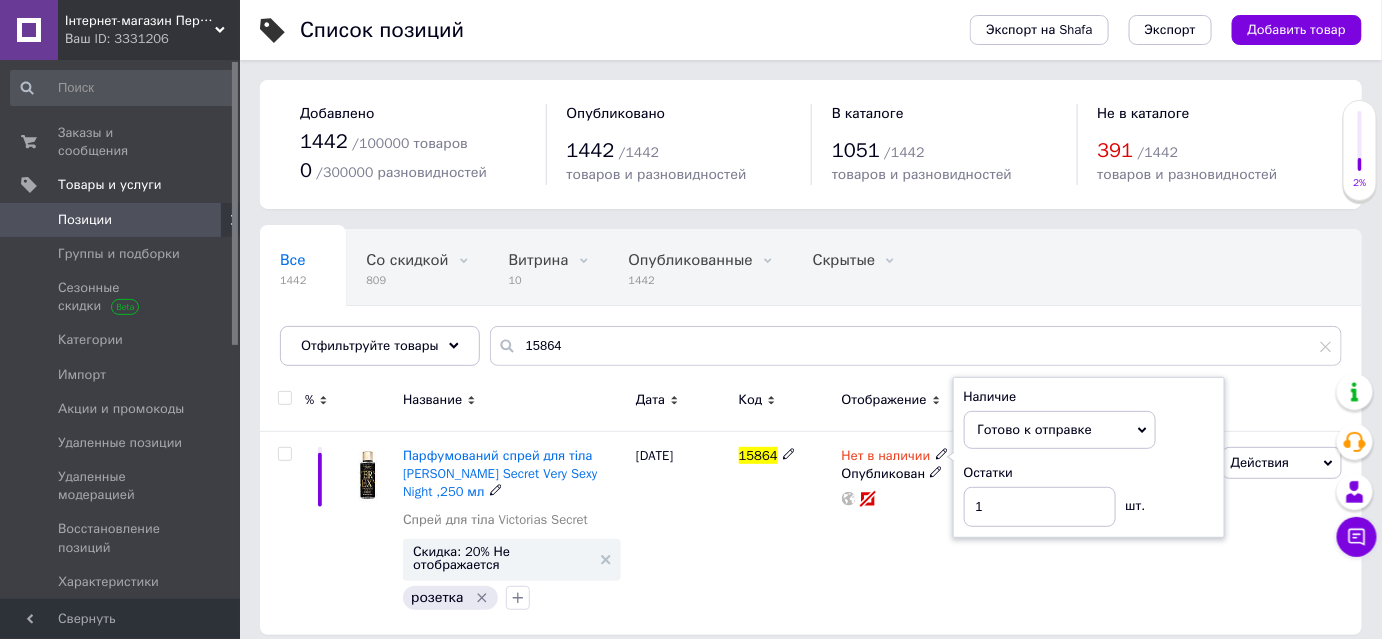 click on "15864" at bounding box center (785, 532) 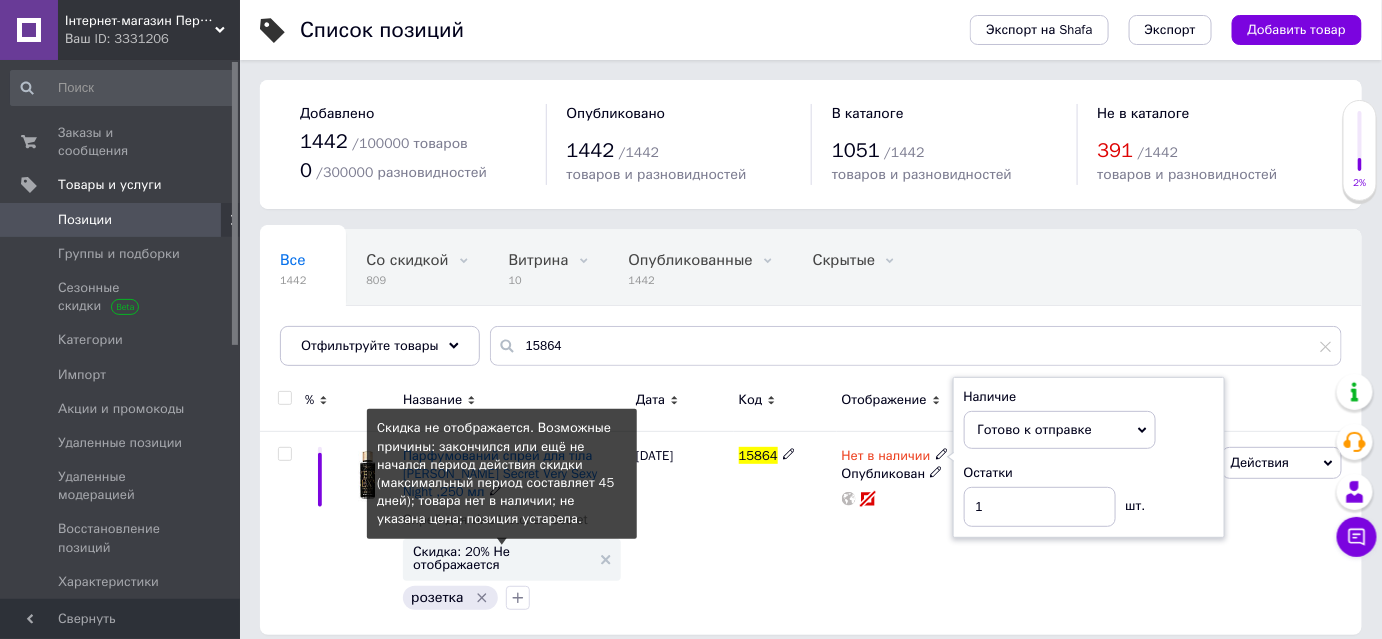 click on "Скидка: 20% Не отображается" at bounding box center [502, 558] 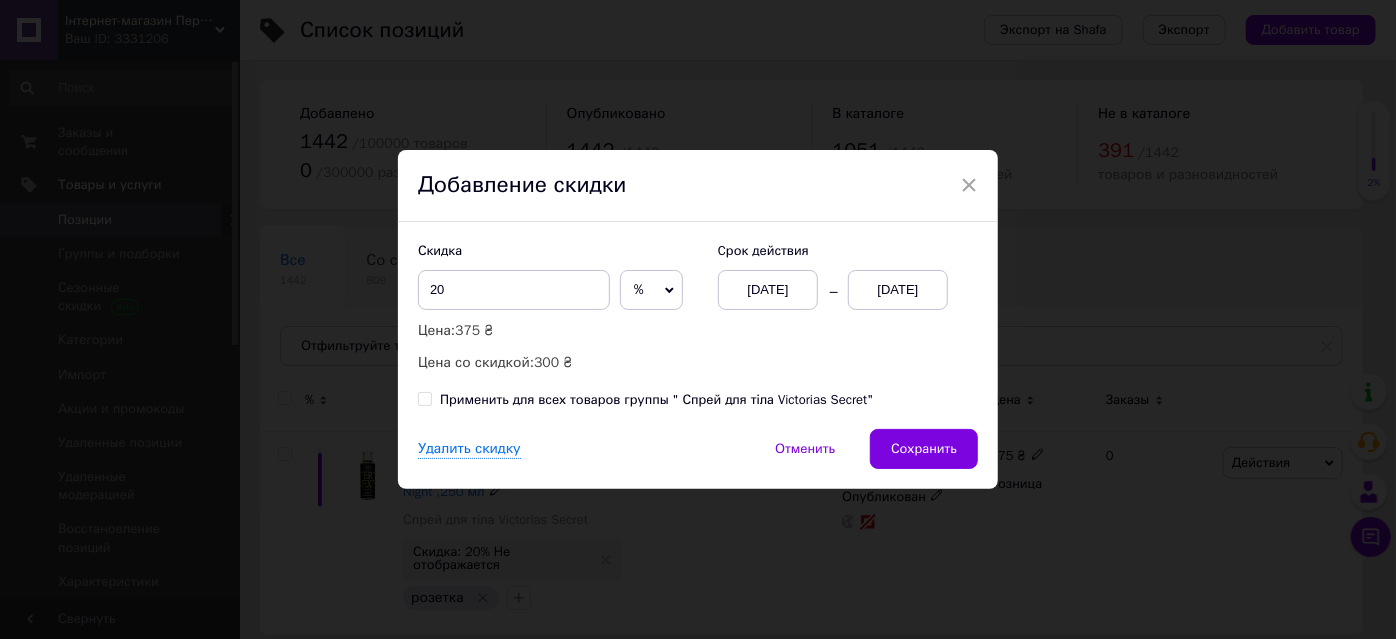 click on "[DATE]" at bounding box center (898, 290) 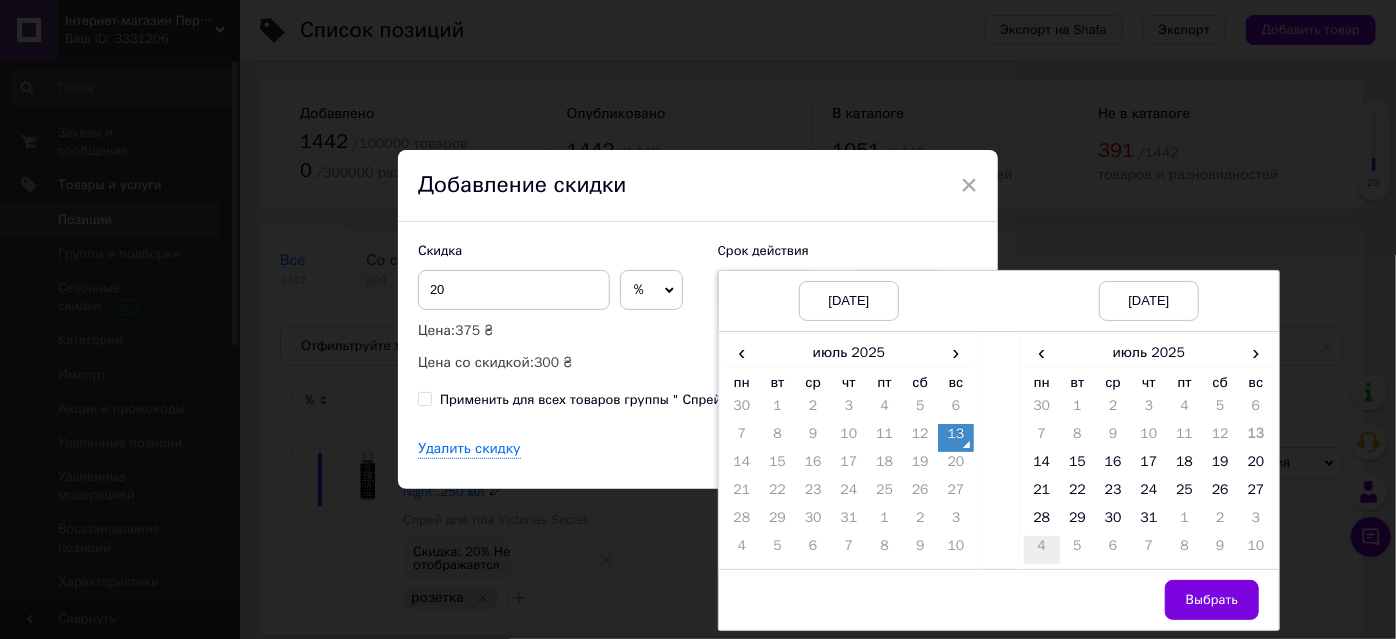 click on "4" at bounding box center [1042, 550] 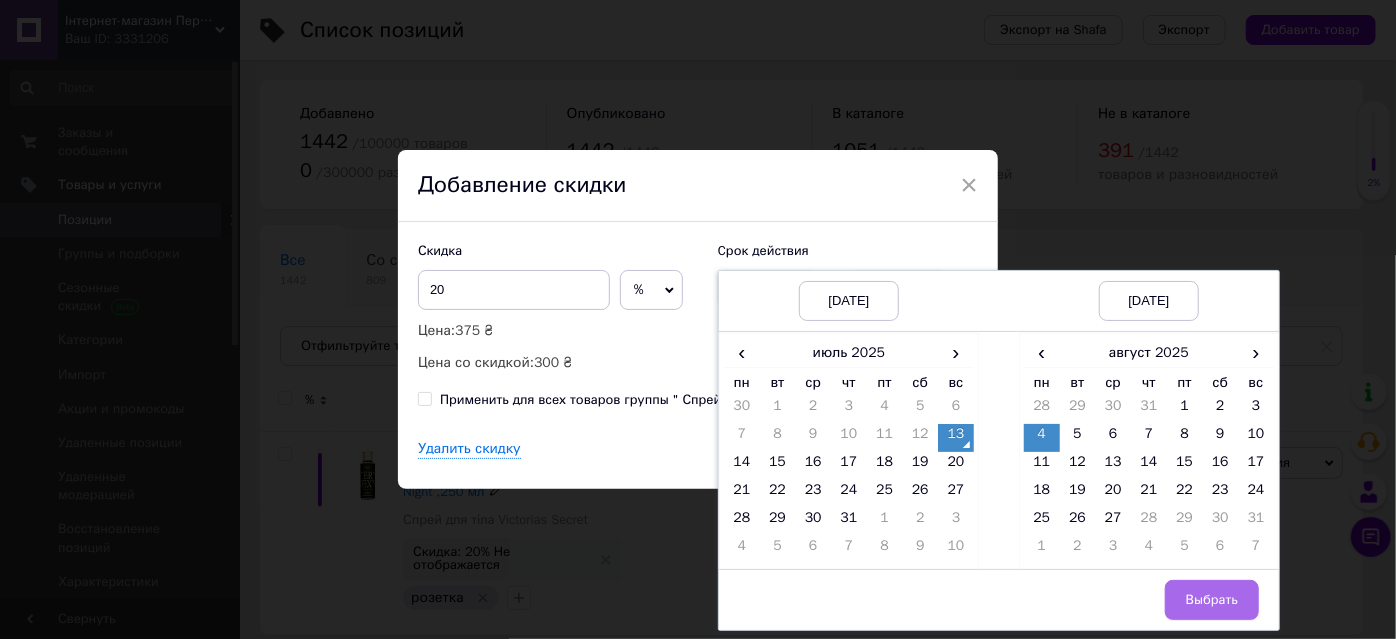 click on "Выбрать" at bounding box center [1212, 600] 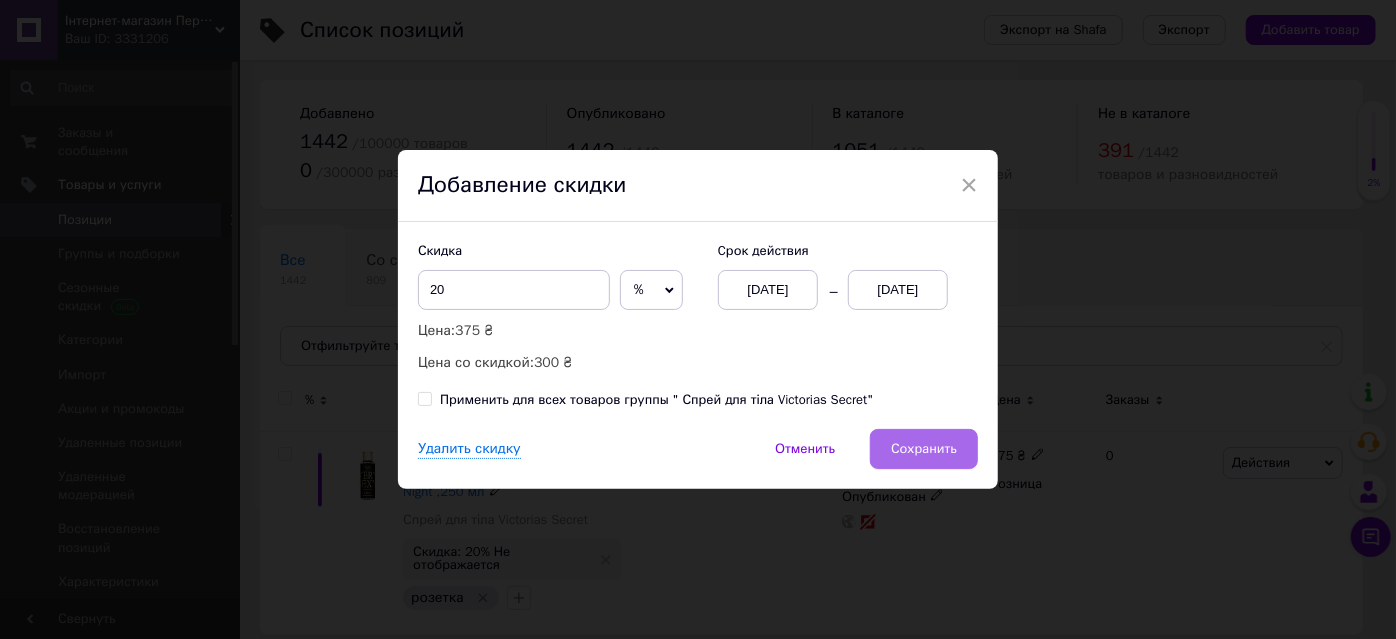 click on "Сохранить" at bounding box center (924, 449) 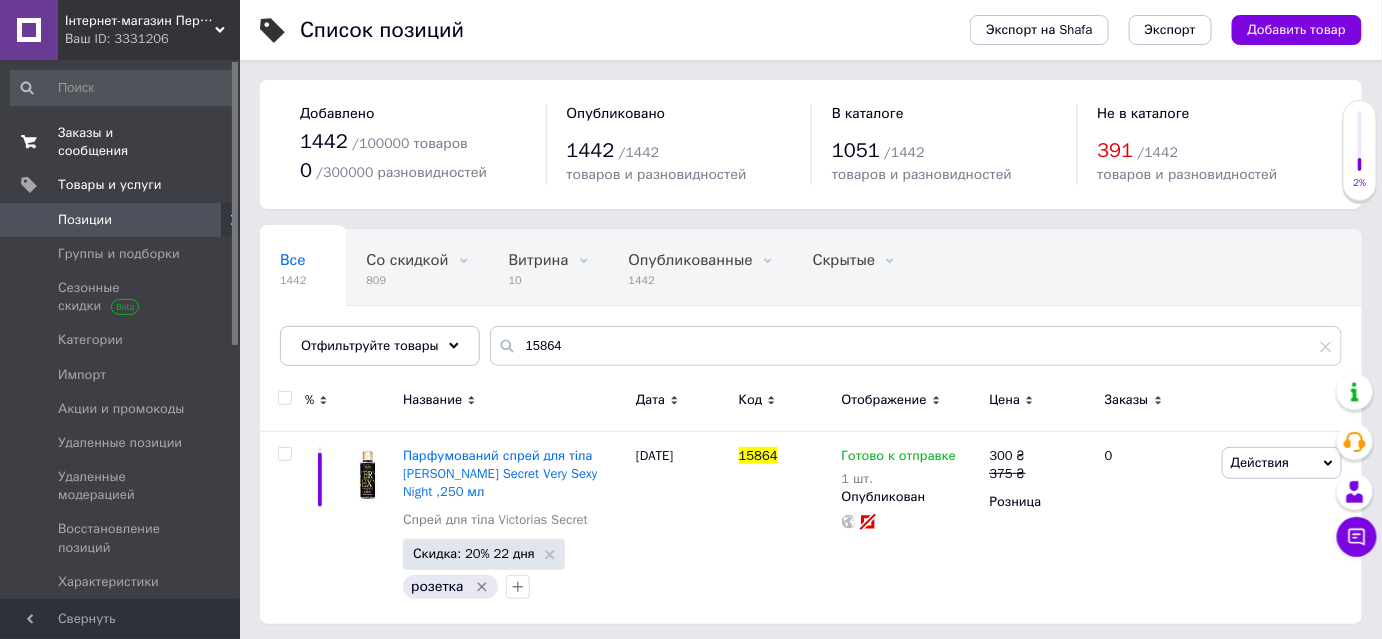 click on "Заказы и сообщения" at bounding box center (121, 142) 